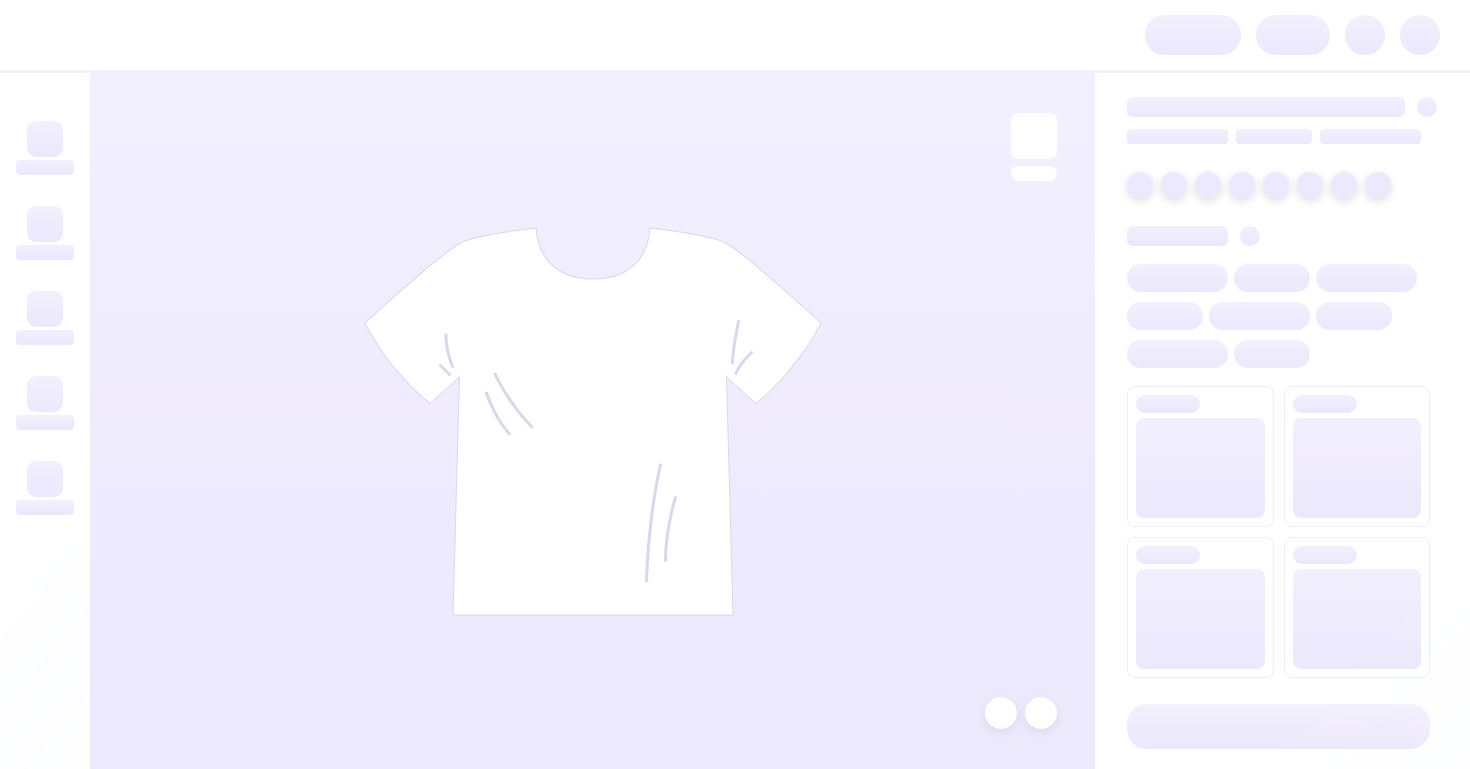 scroll, scrollTop: 0, scrollLeft: 0, axis: both 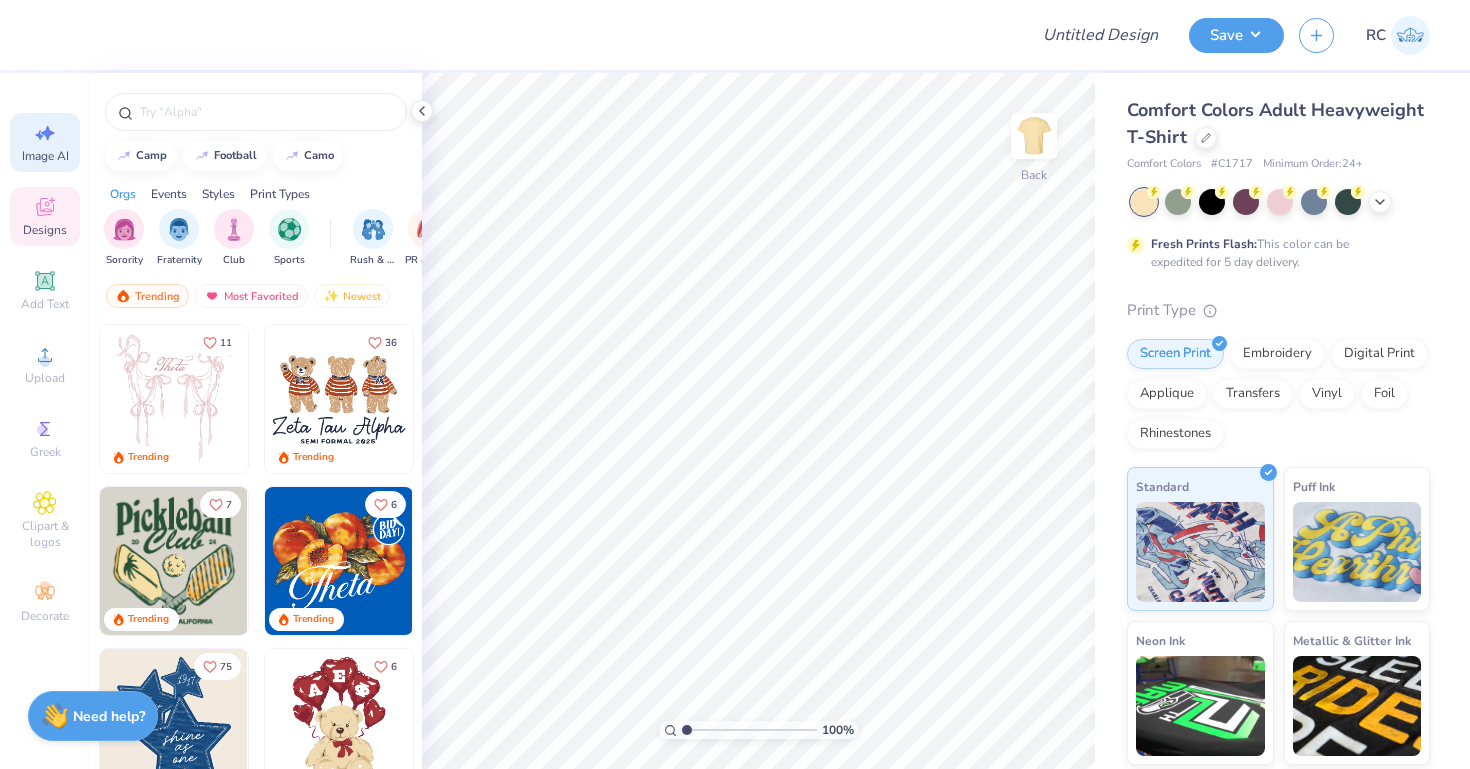 click 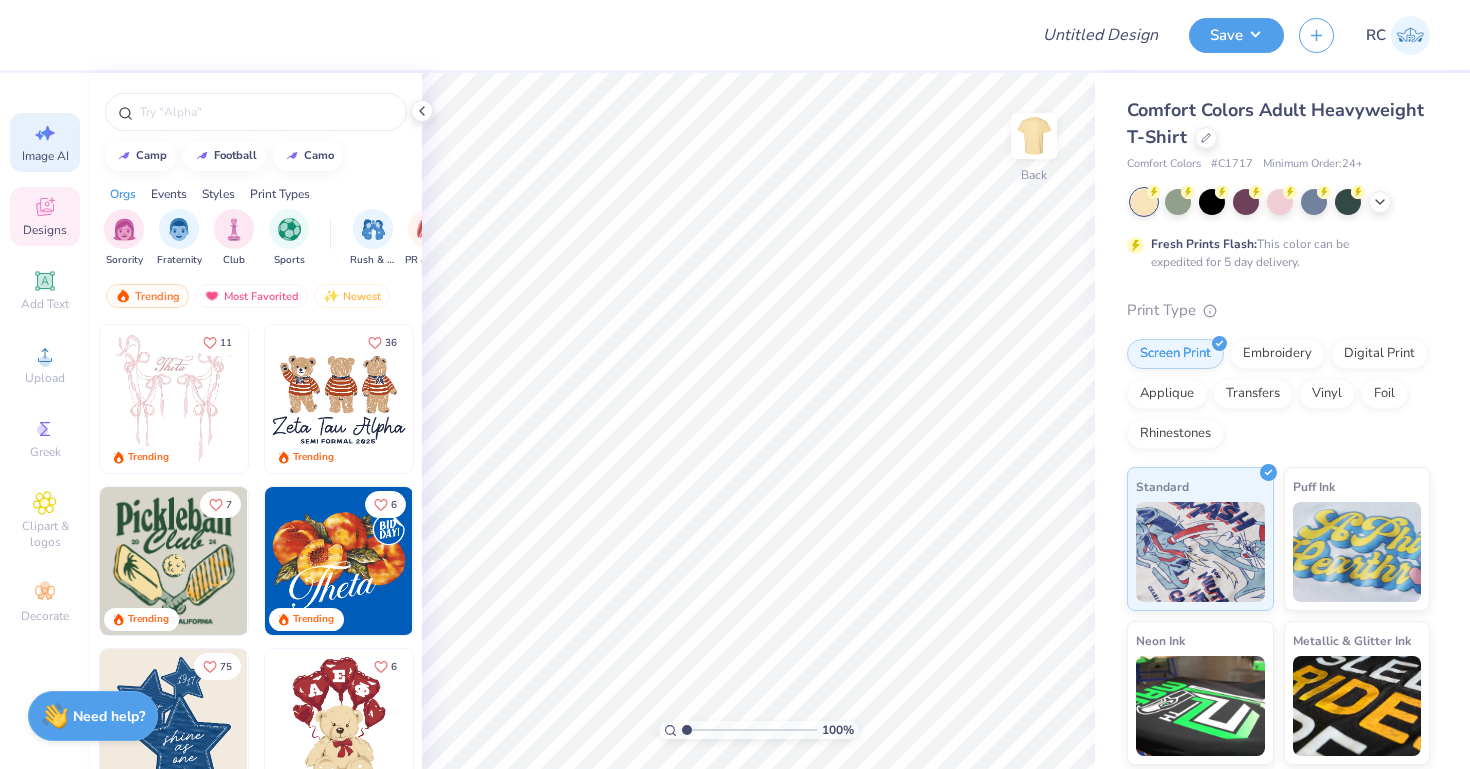 select on "4" 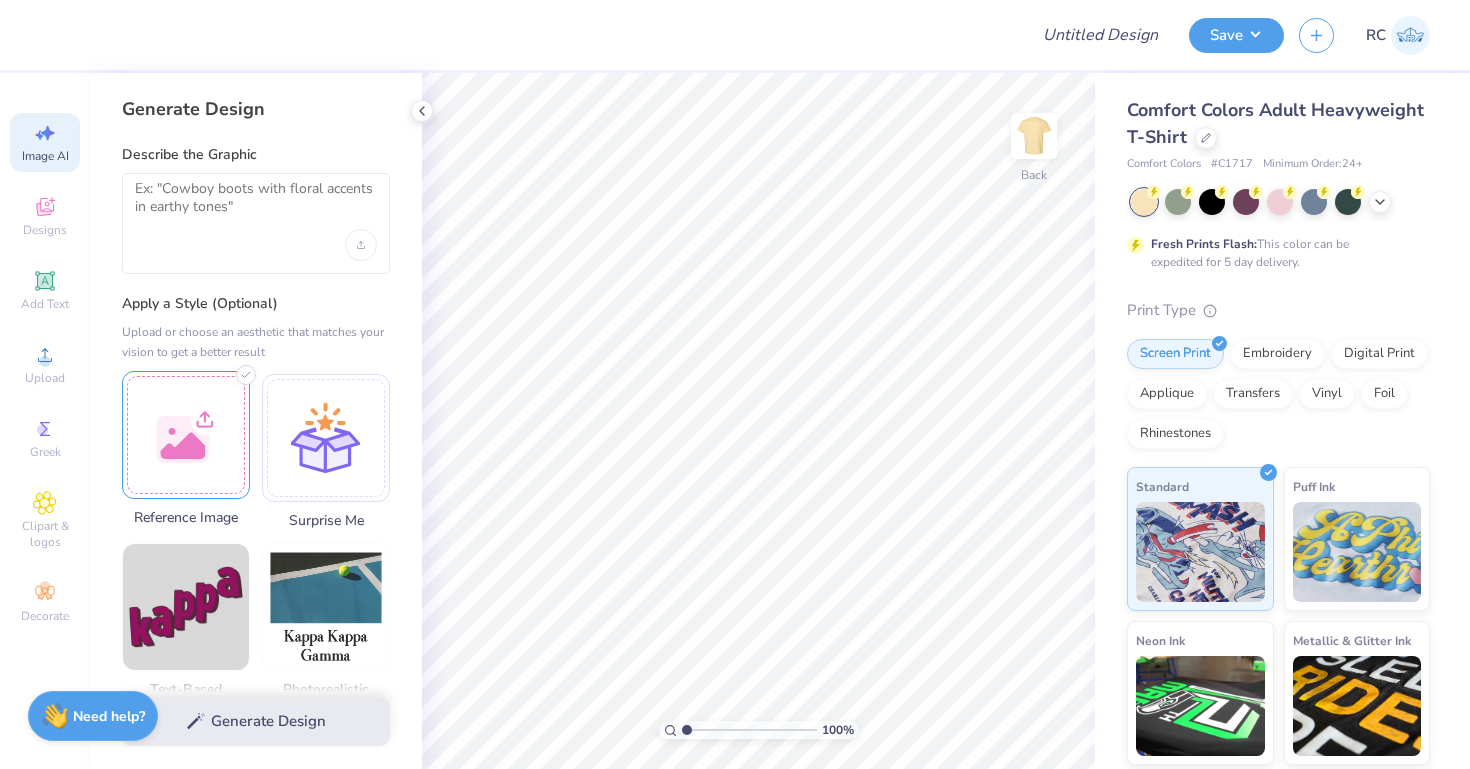 click at bounding box center (186, 435) 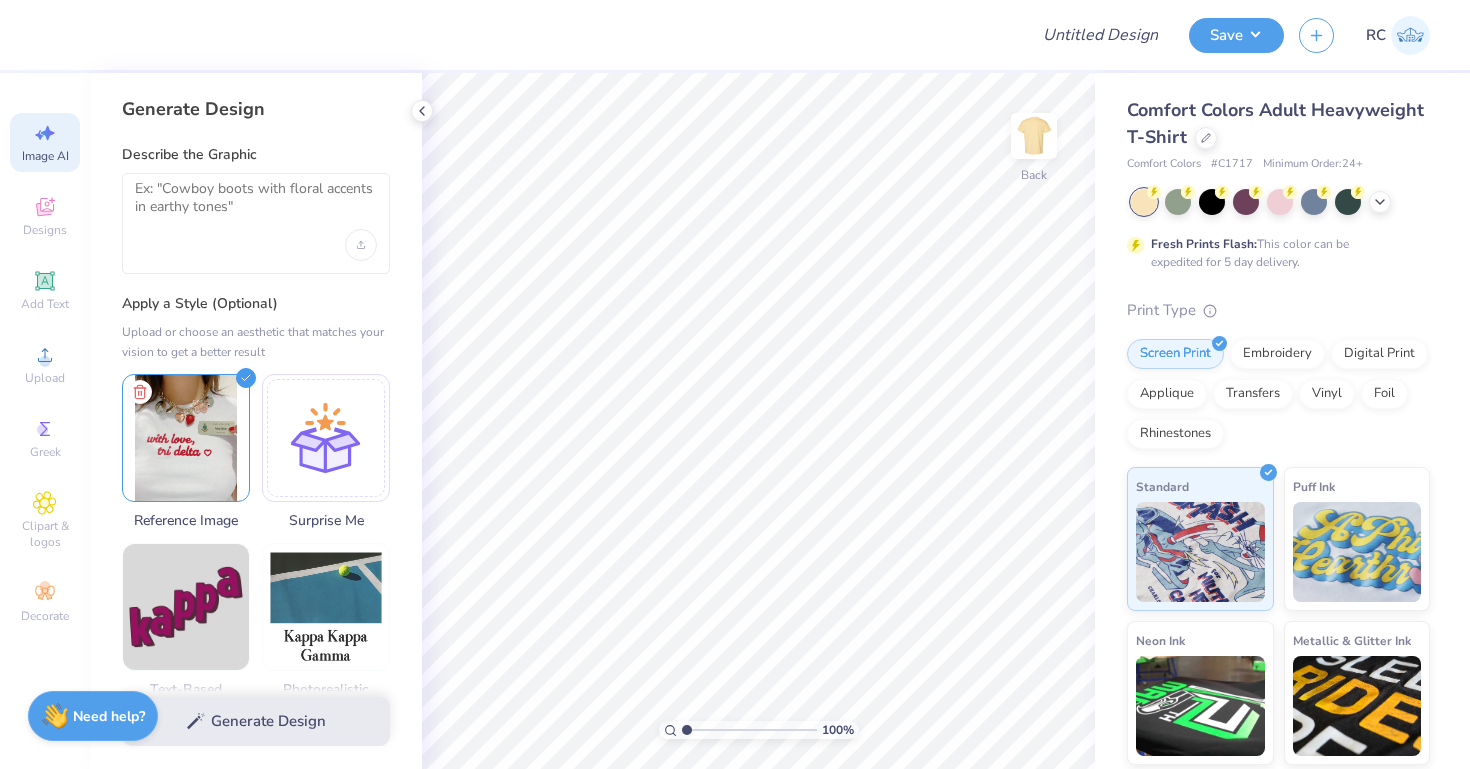 click at bounding box center (256, 223) 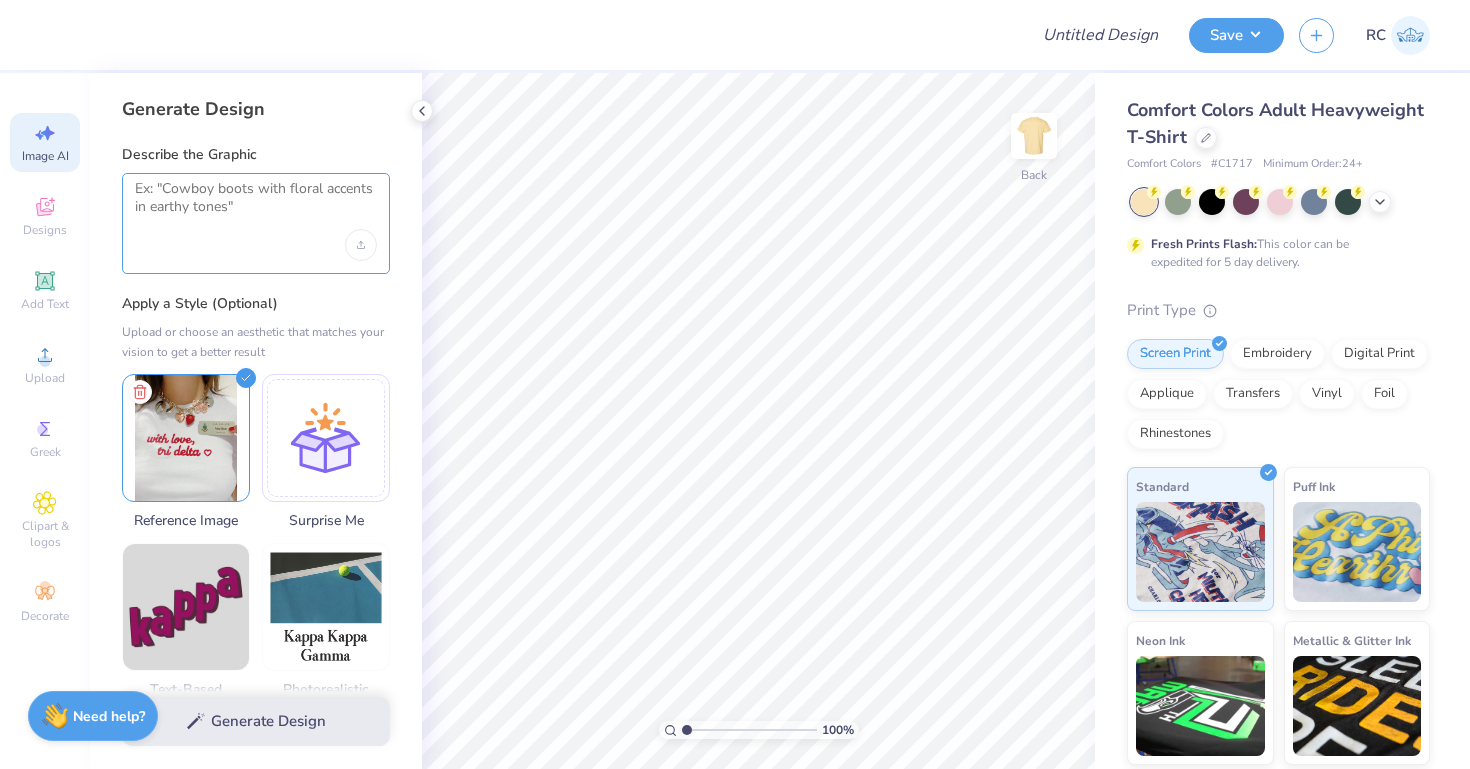 click at bounding box center [256, 205] 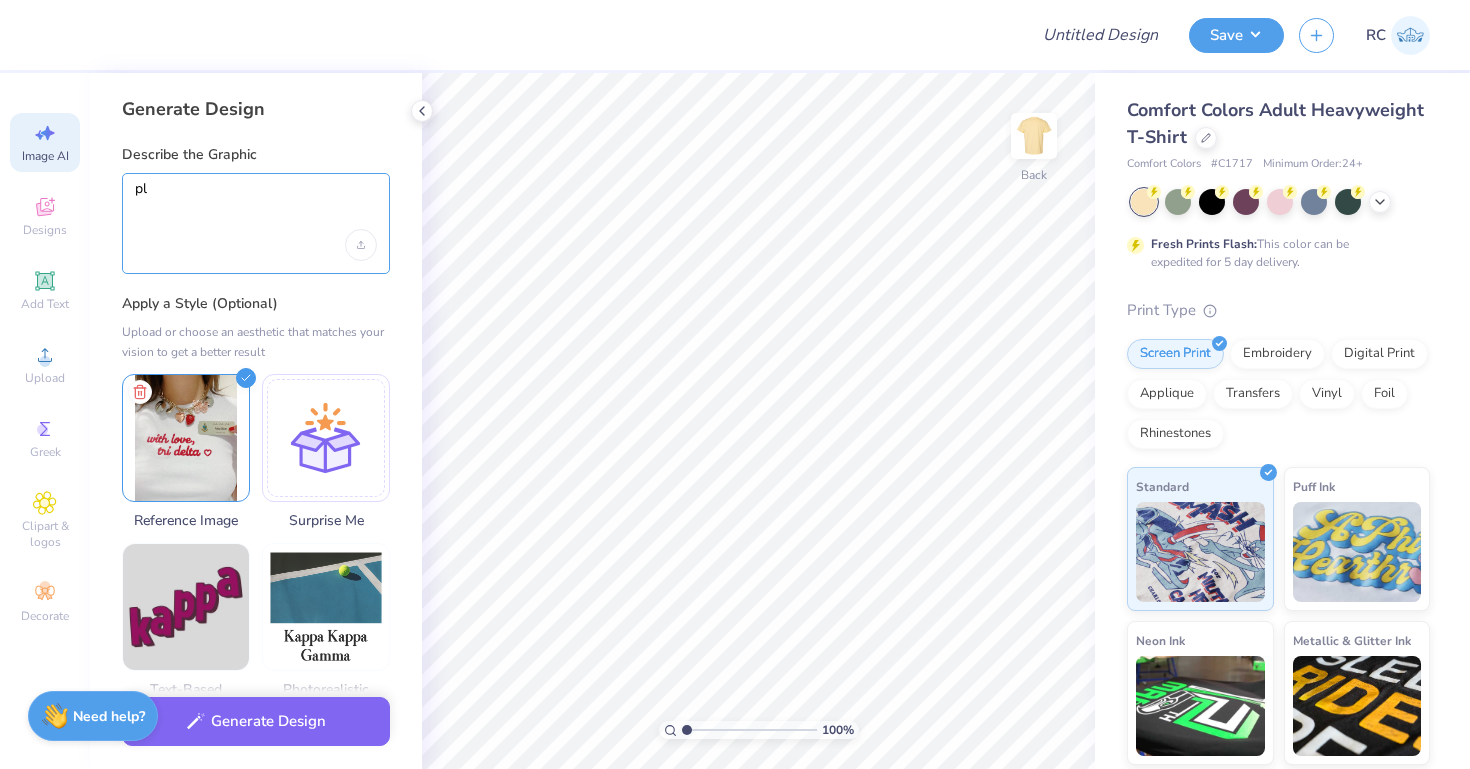 type on "p" 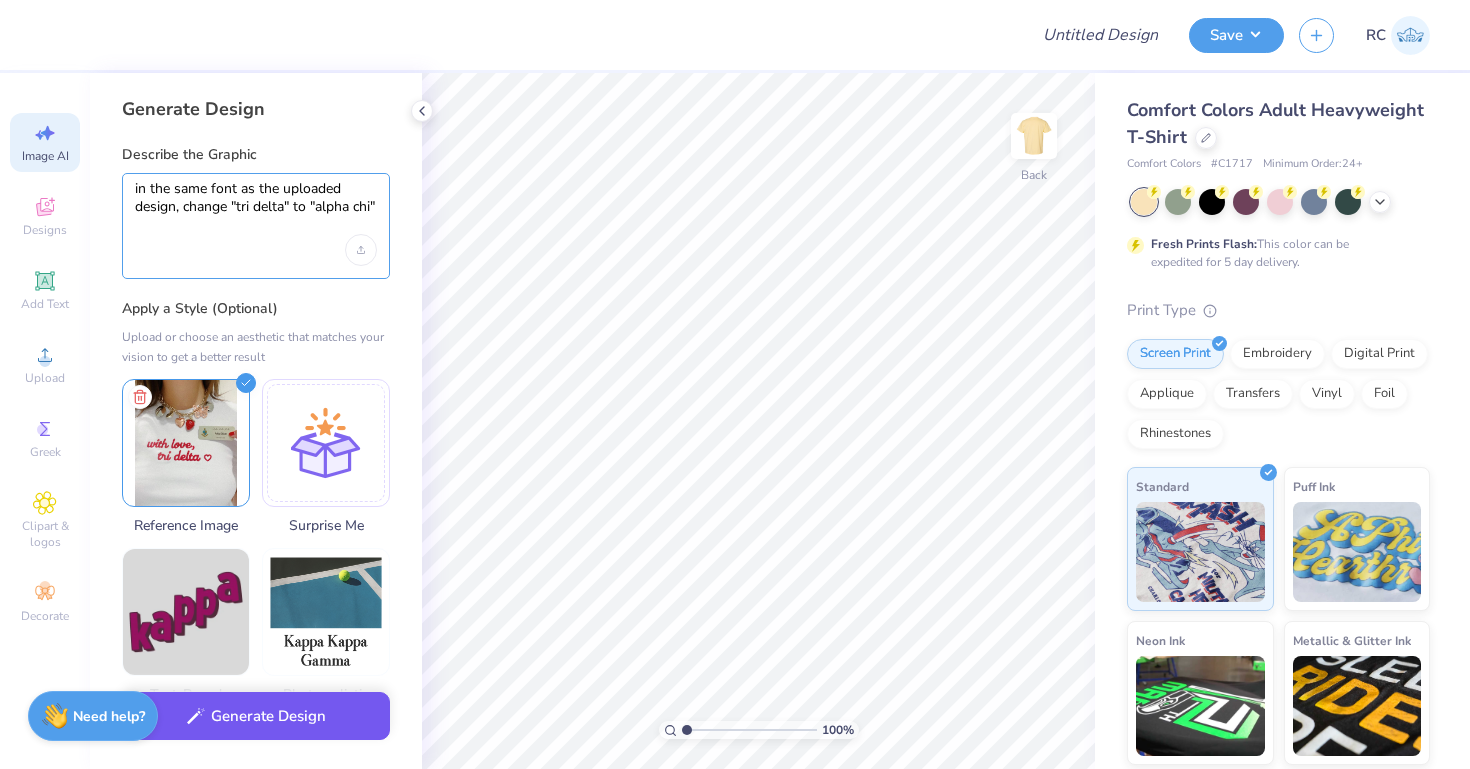 type on "in the same font as the uploaded design, change "tri delta" to "alpha chi"" 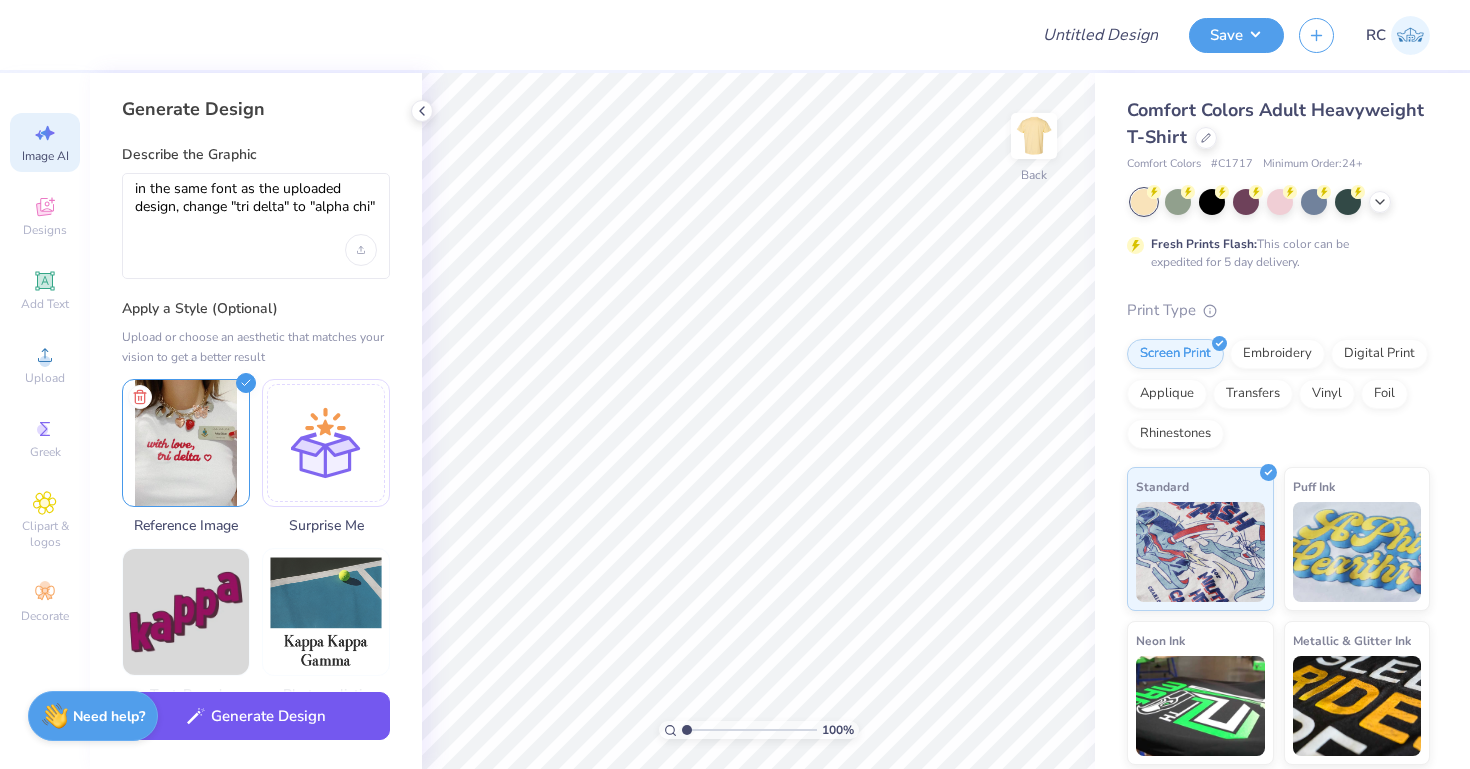 click on "Generate Design" at bounding box center (256, 716) 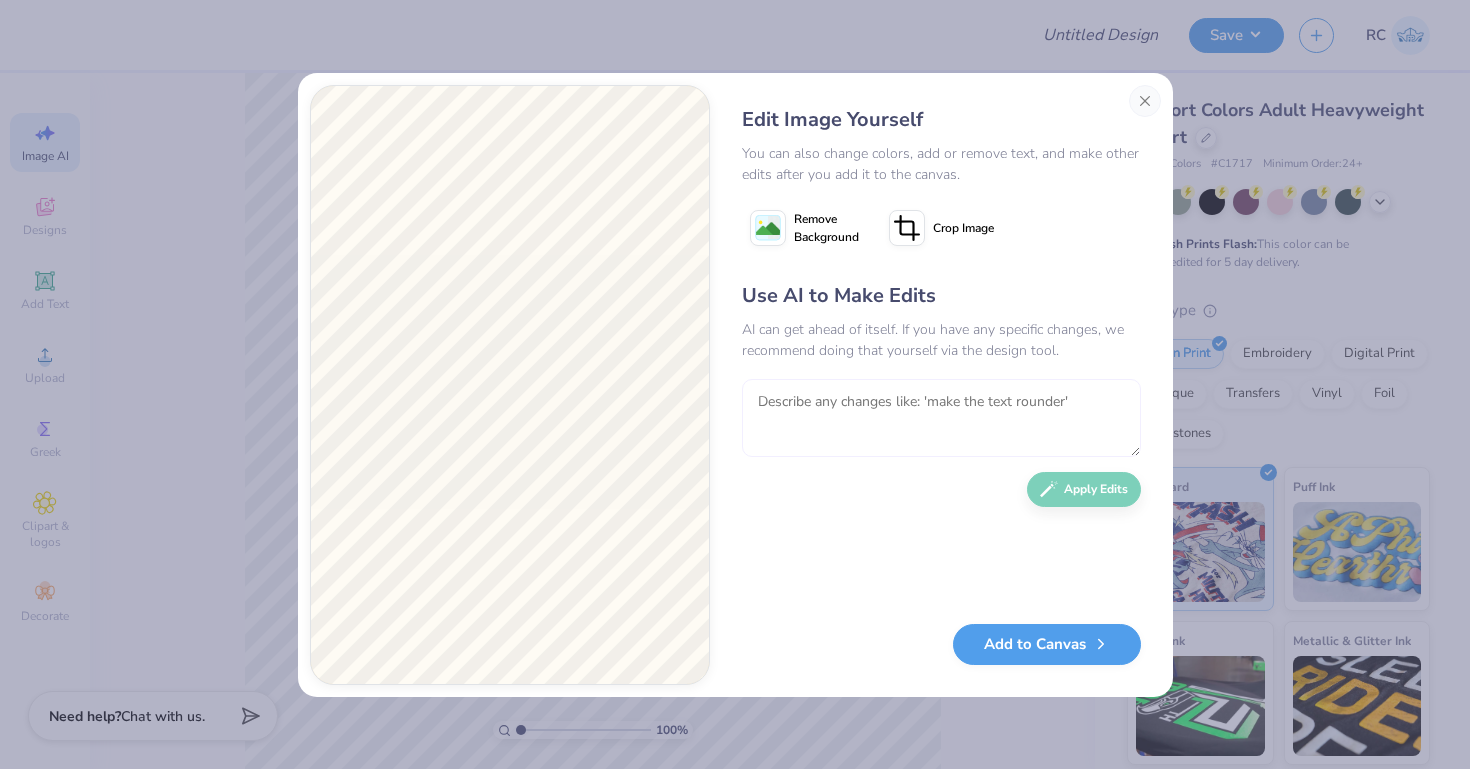 click at bounding box center (941, 418) 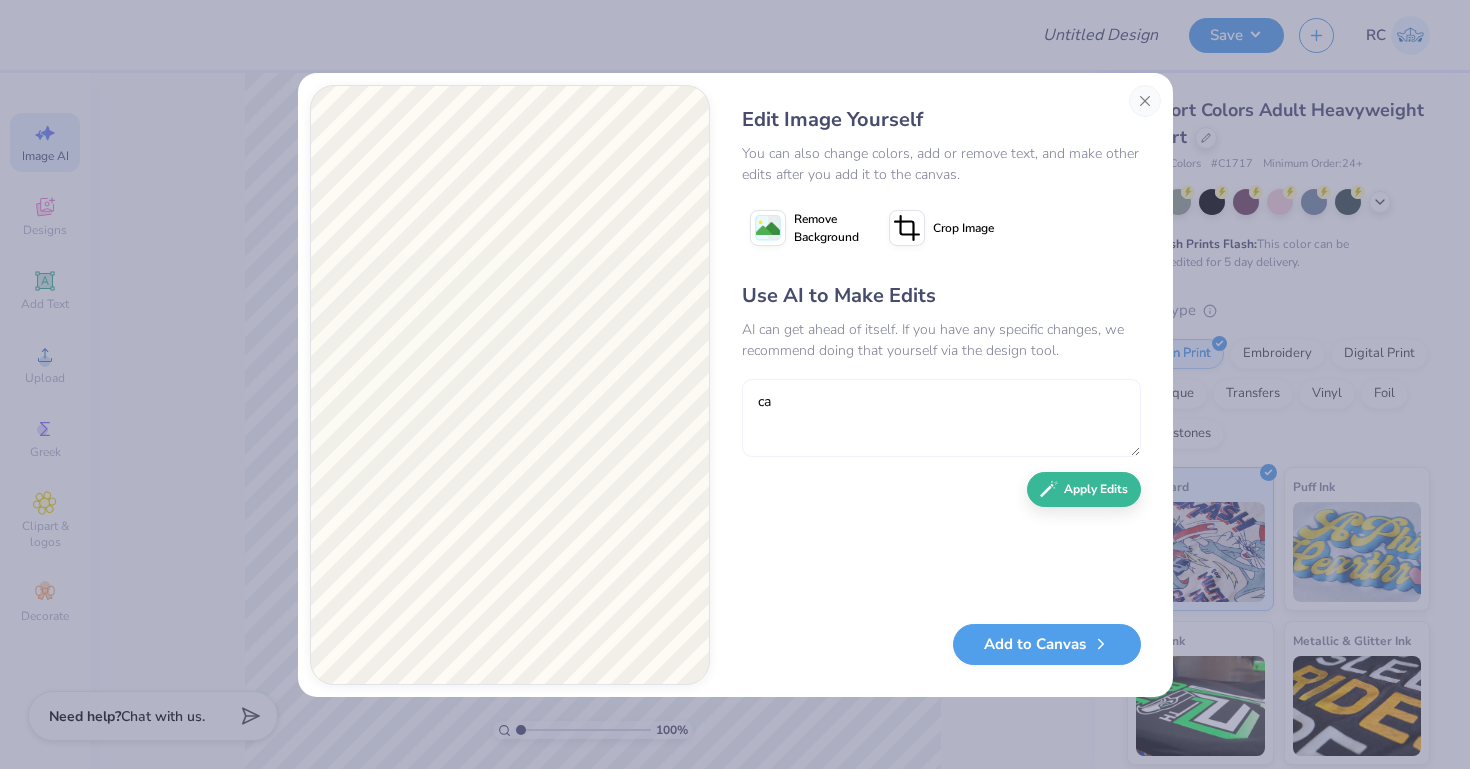 type on "c" 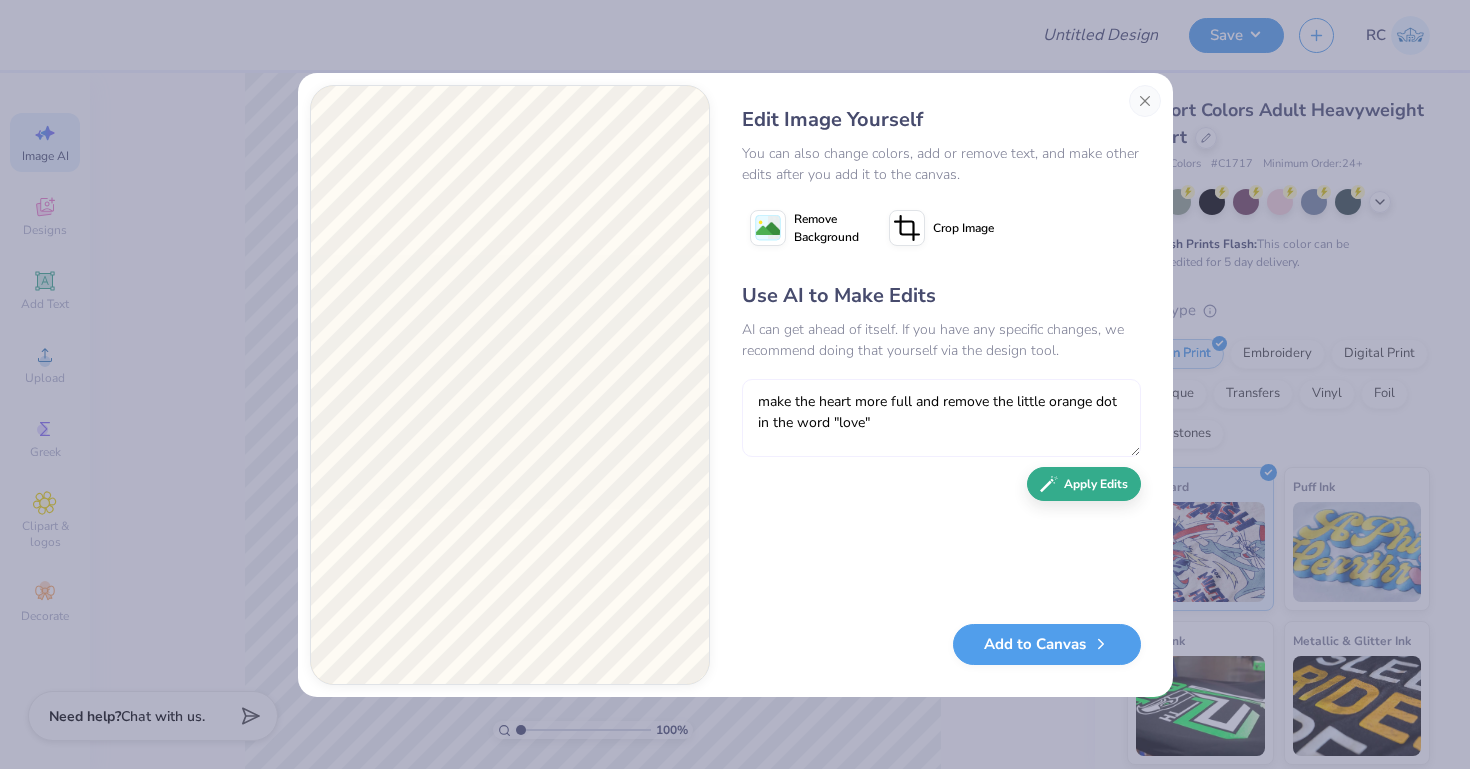 type on "make the heart more full and remove the little orange dot in the word "love"" 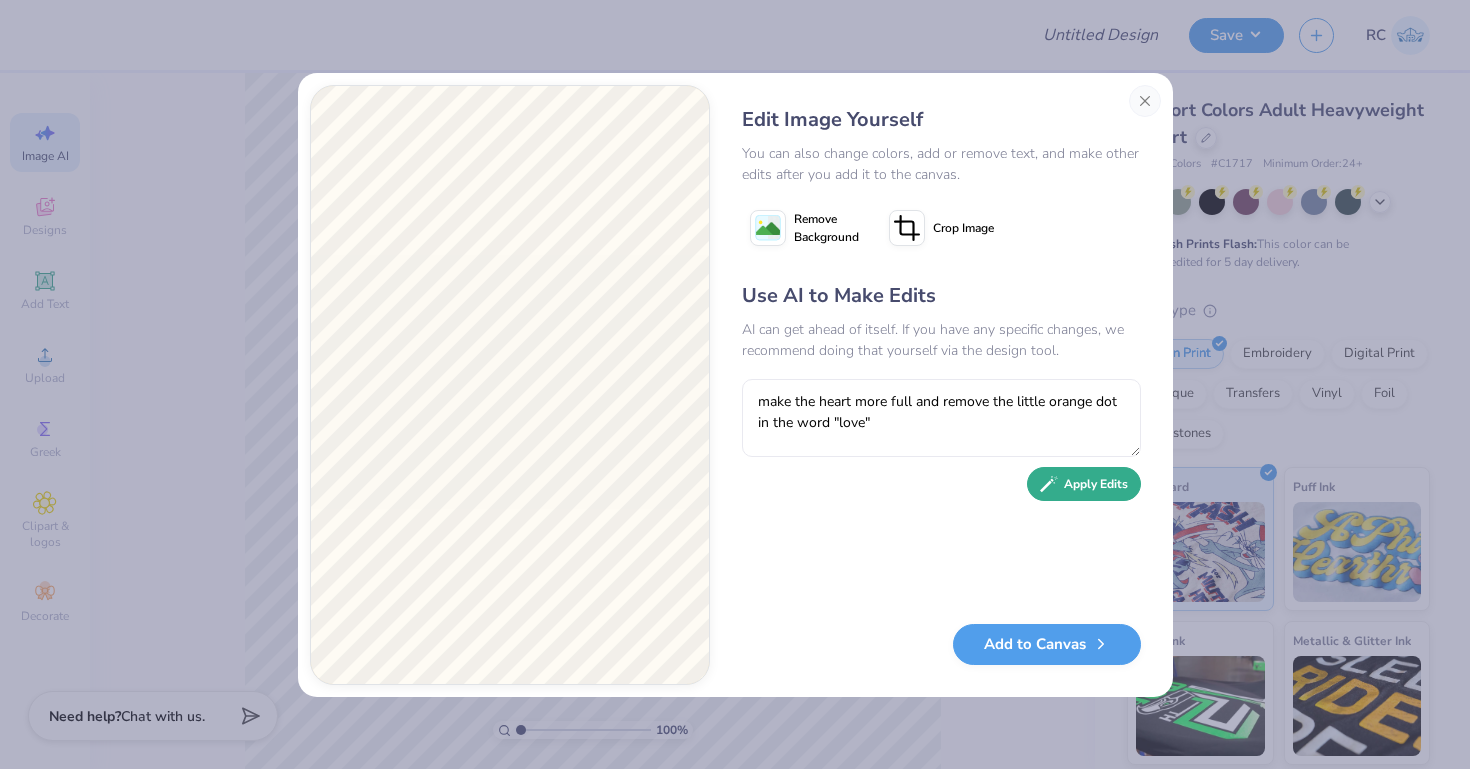 click on "Apply Edits" at bounding box center (1084, 484) 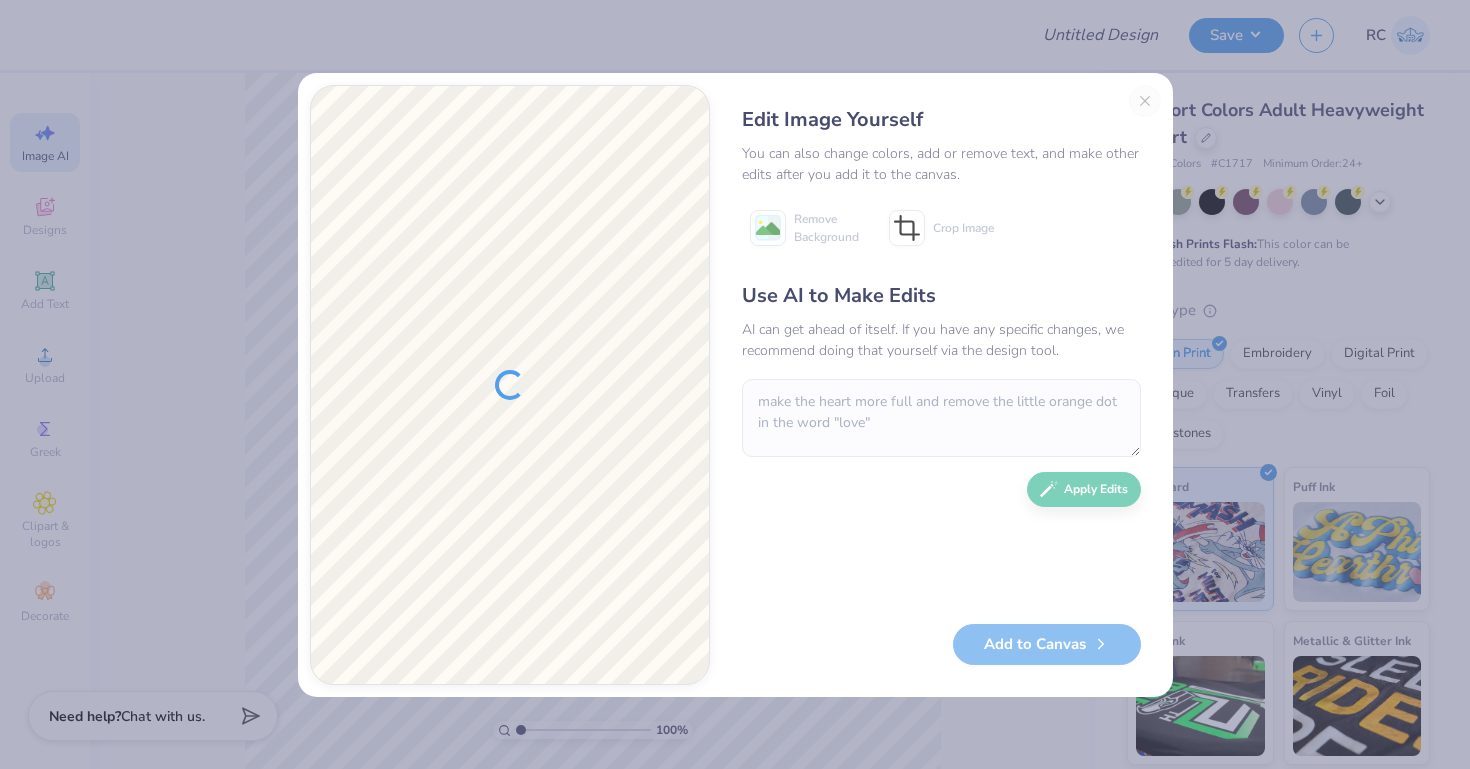 type 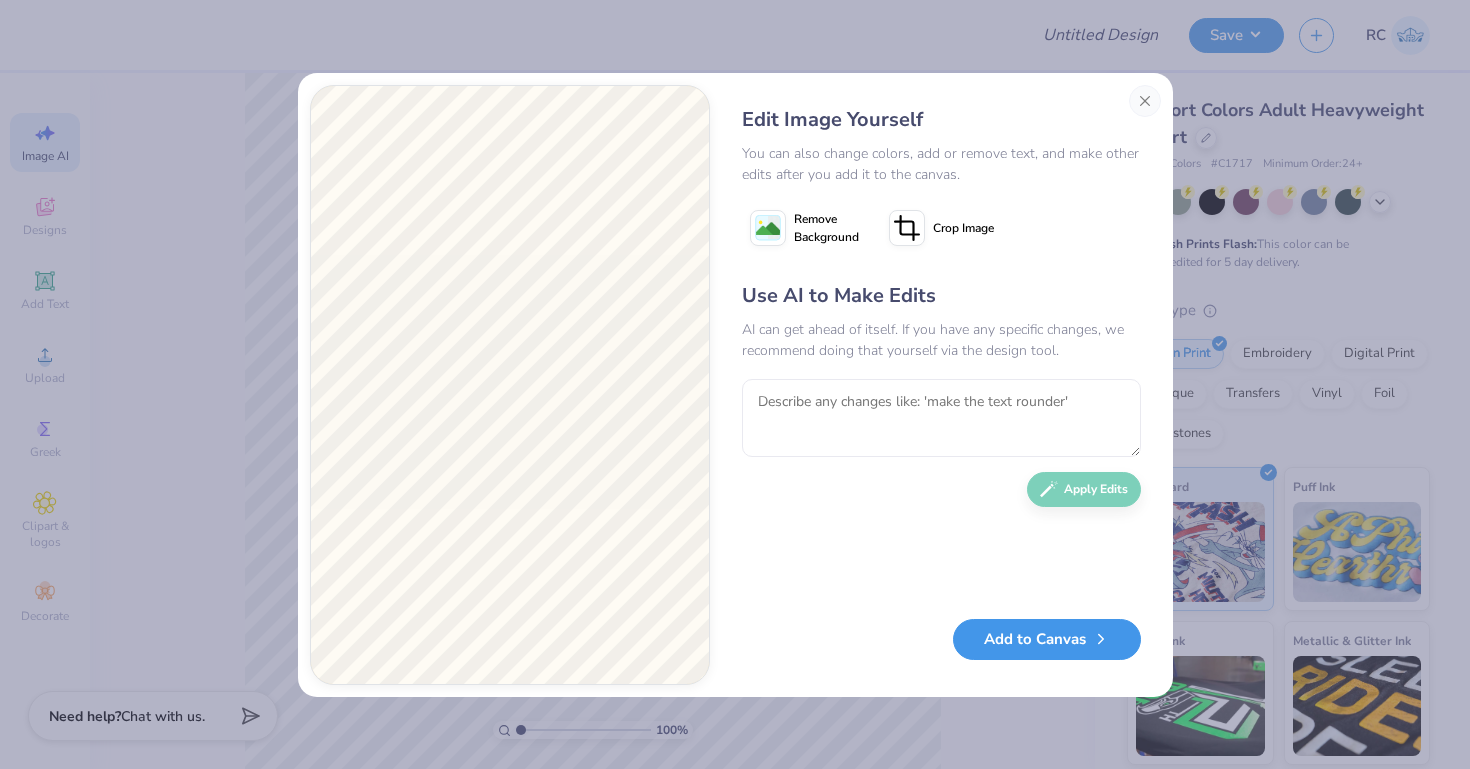 click on "Add to Canvas" at bounding box center [1047, 639] 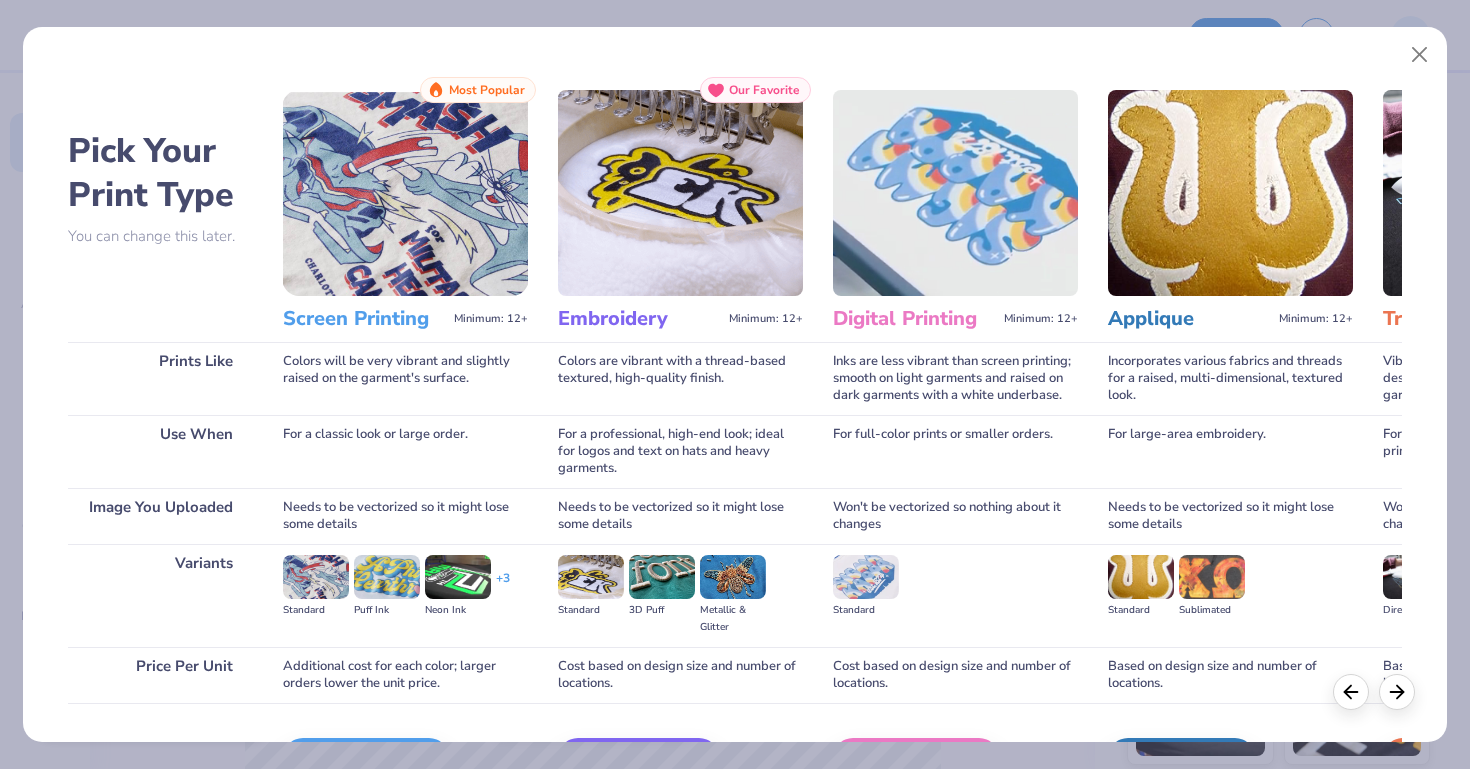 scroll, scrollTop: 128, scrollLeft: 0, axis: vertical 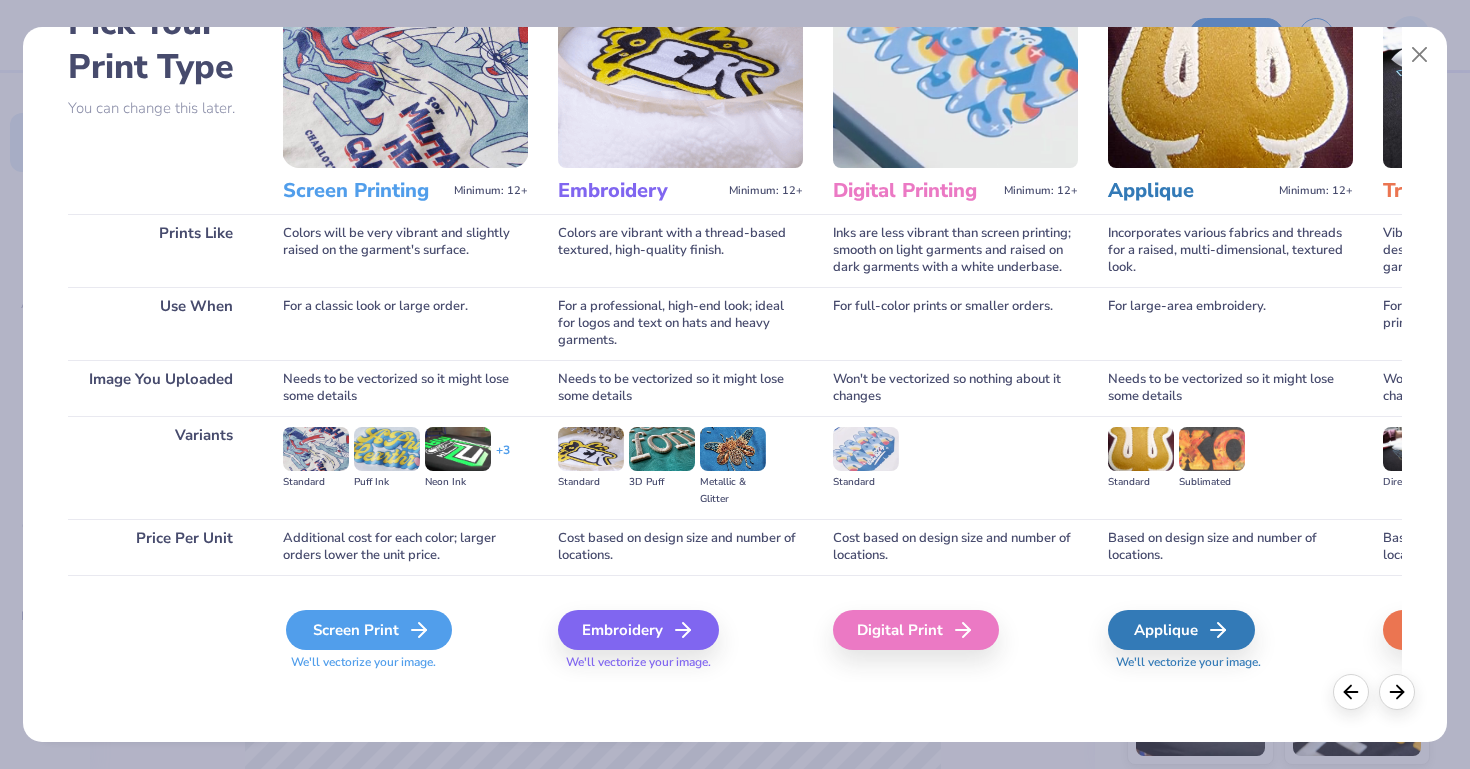 click on "Screen Print" at bounding box center (369, 630) 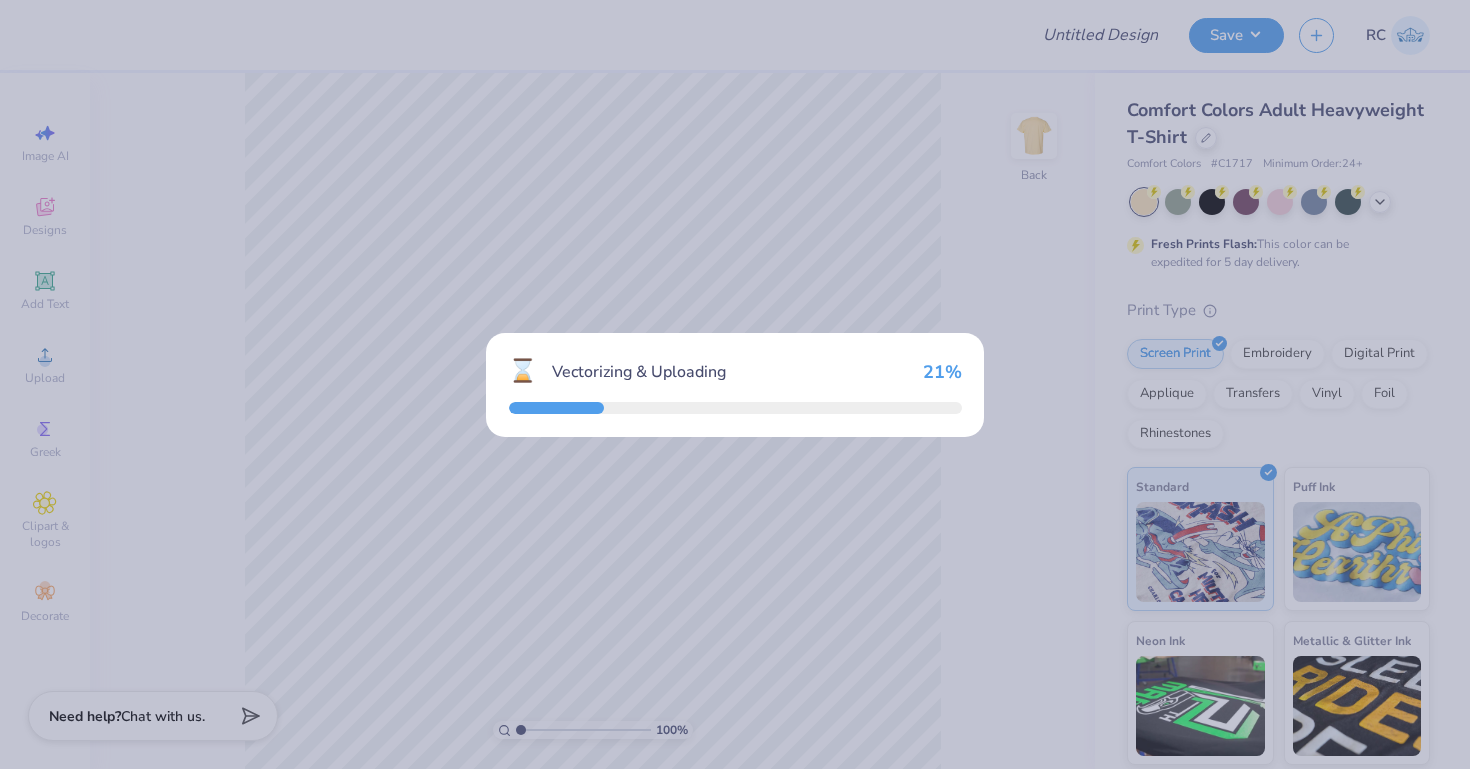 scroll, scrollTop: 0, scrollLeft: 0, axis: both 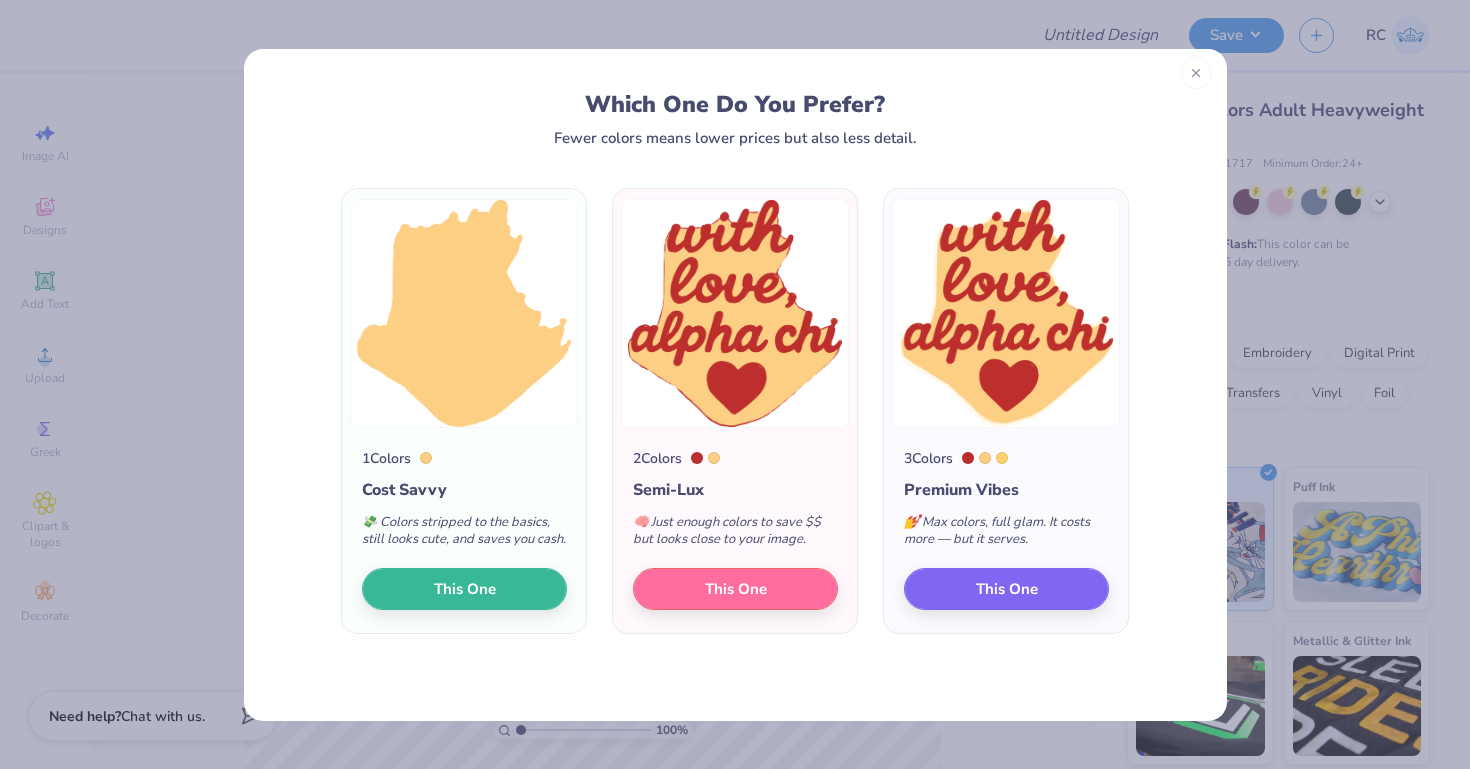 click 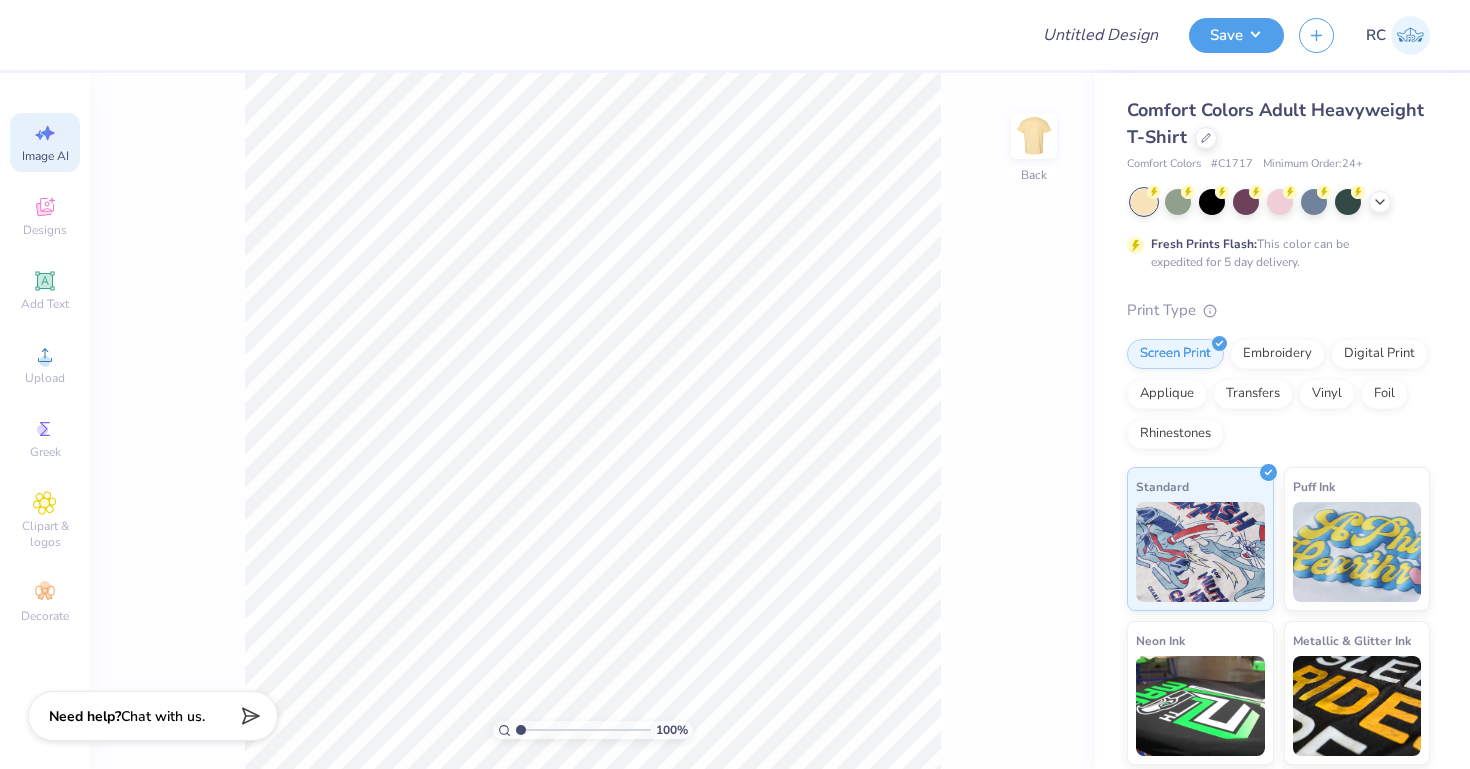 click on "Image AI" at bounding box center (45, 156) 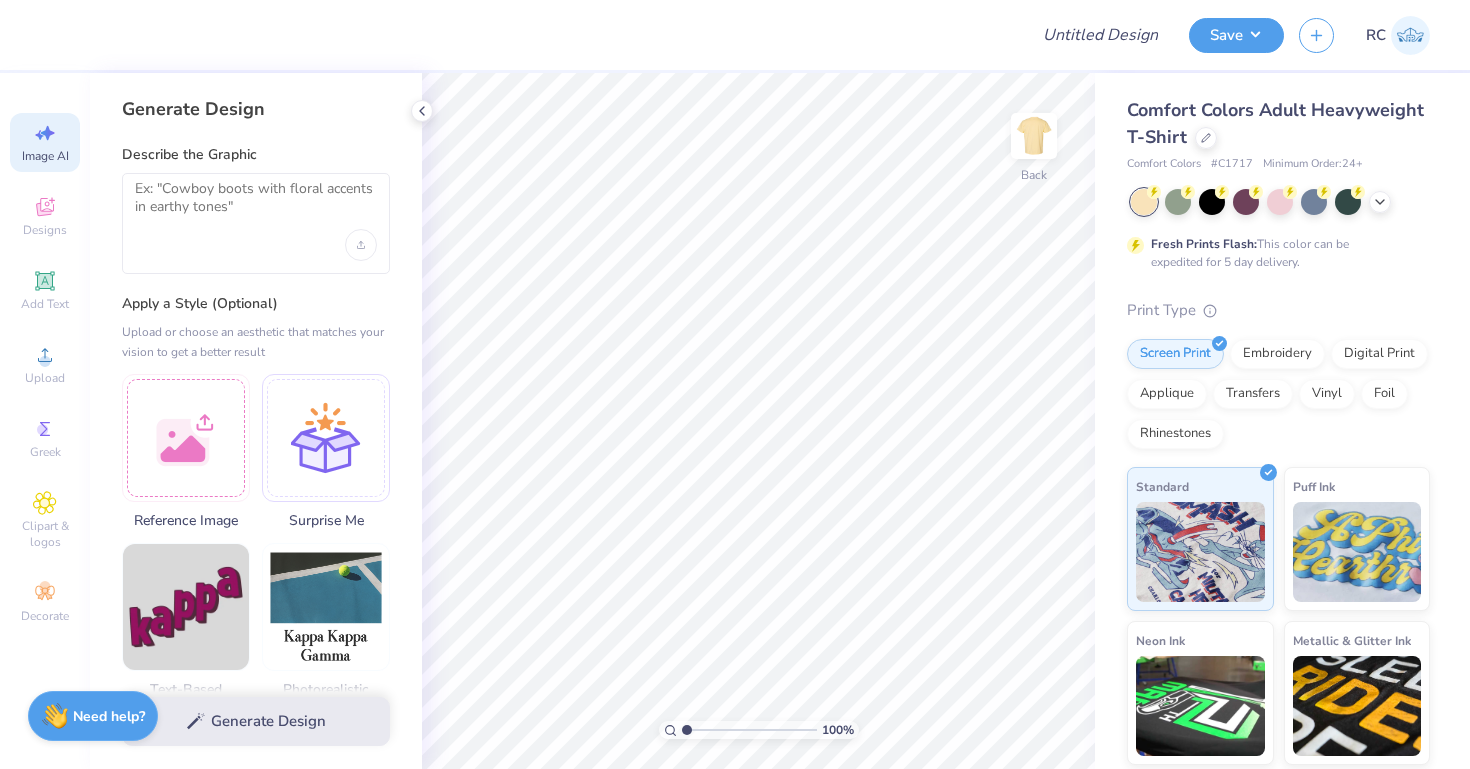select on "4" 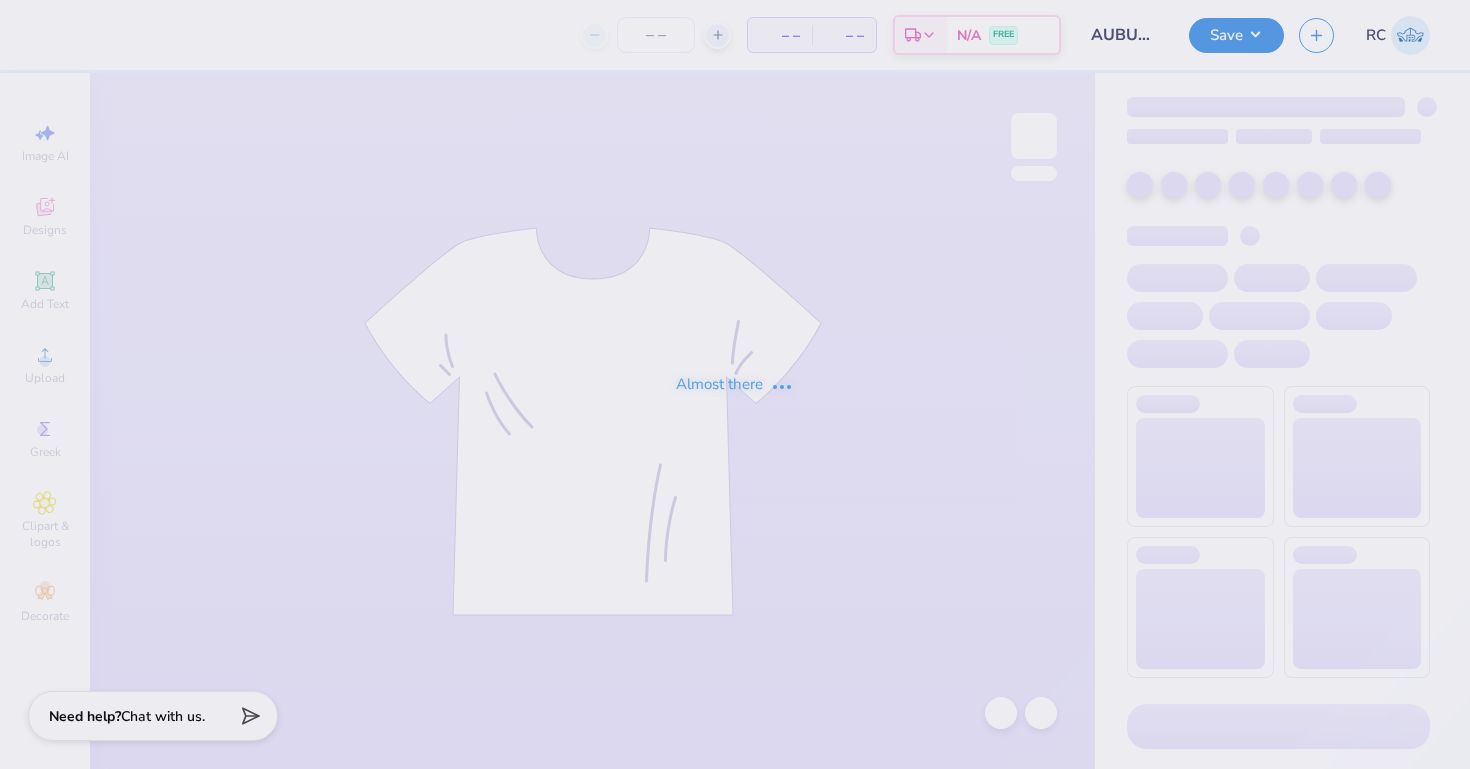 scroll, scrollTop: 0, scrollLeft: 0, axis: both 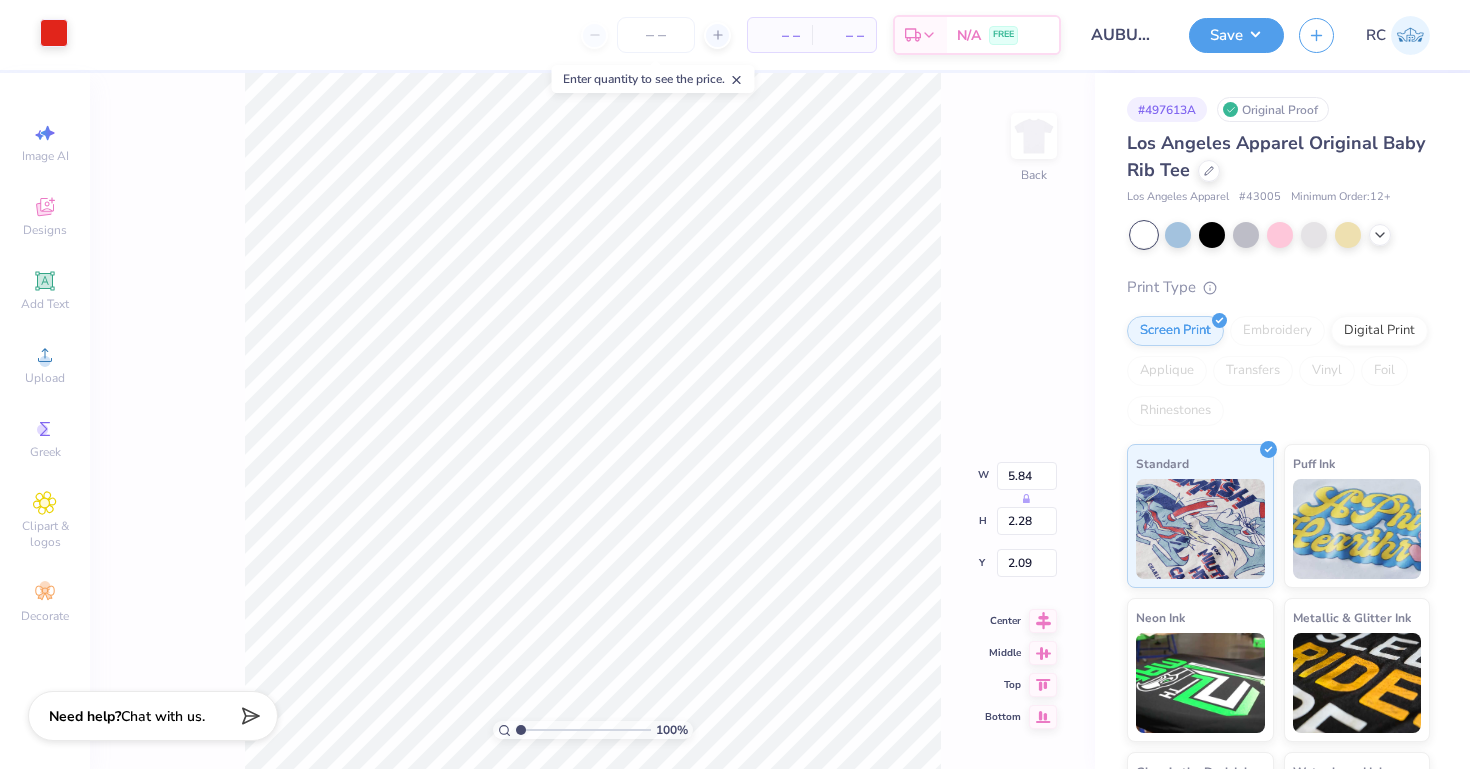 click at bounding box center (54, 33) 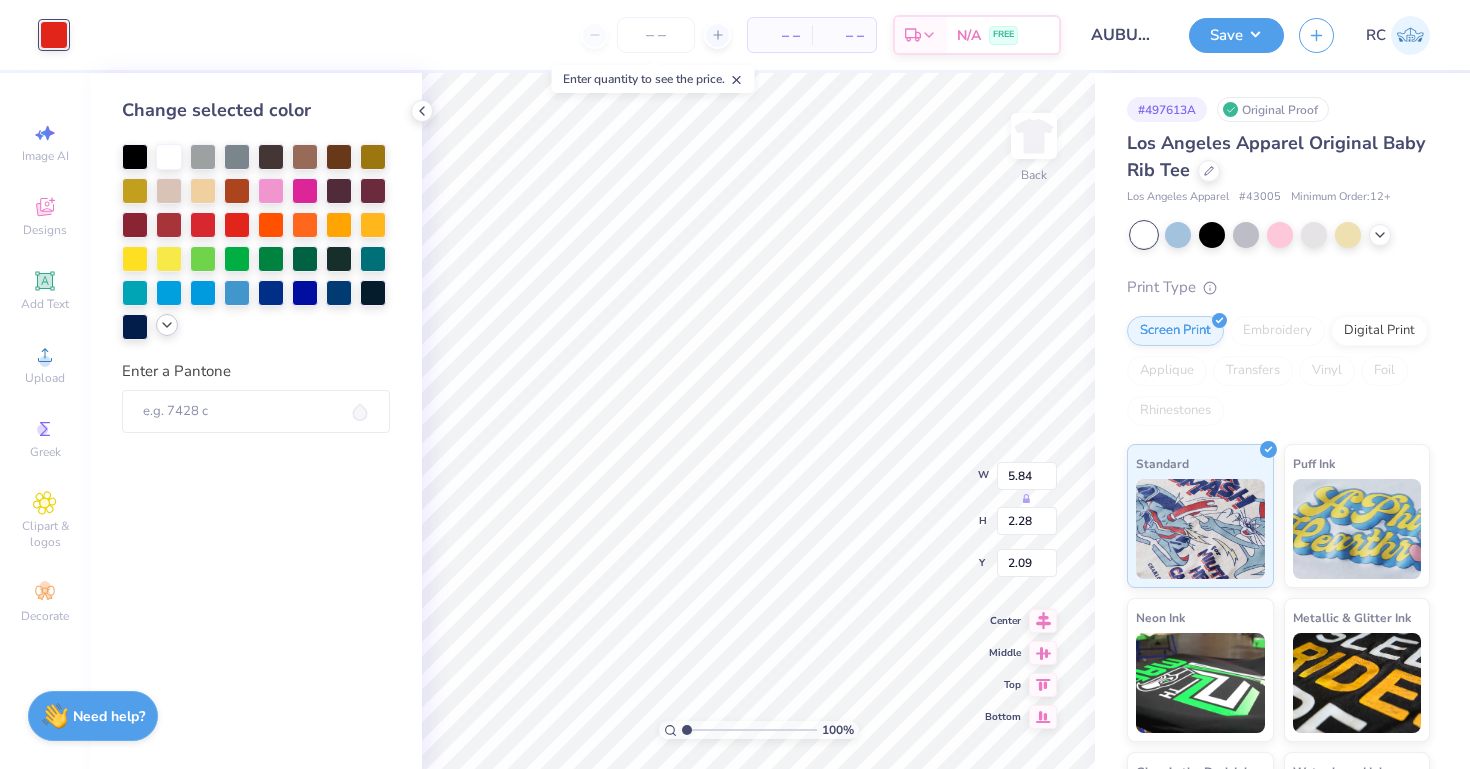 click at bounding box center [167, 325] 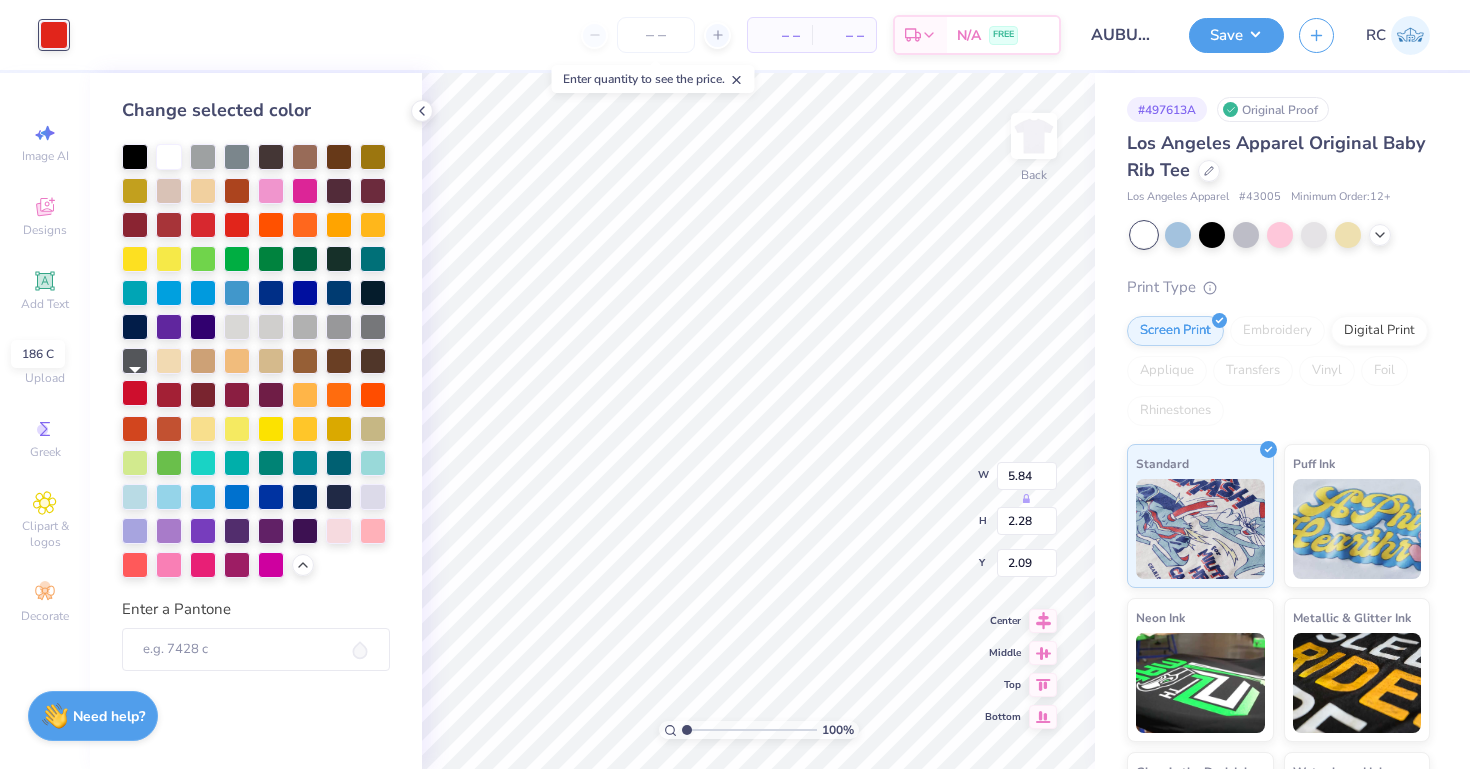 click at bounding box center [135, 393] 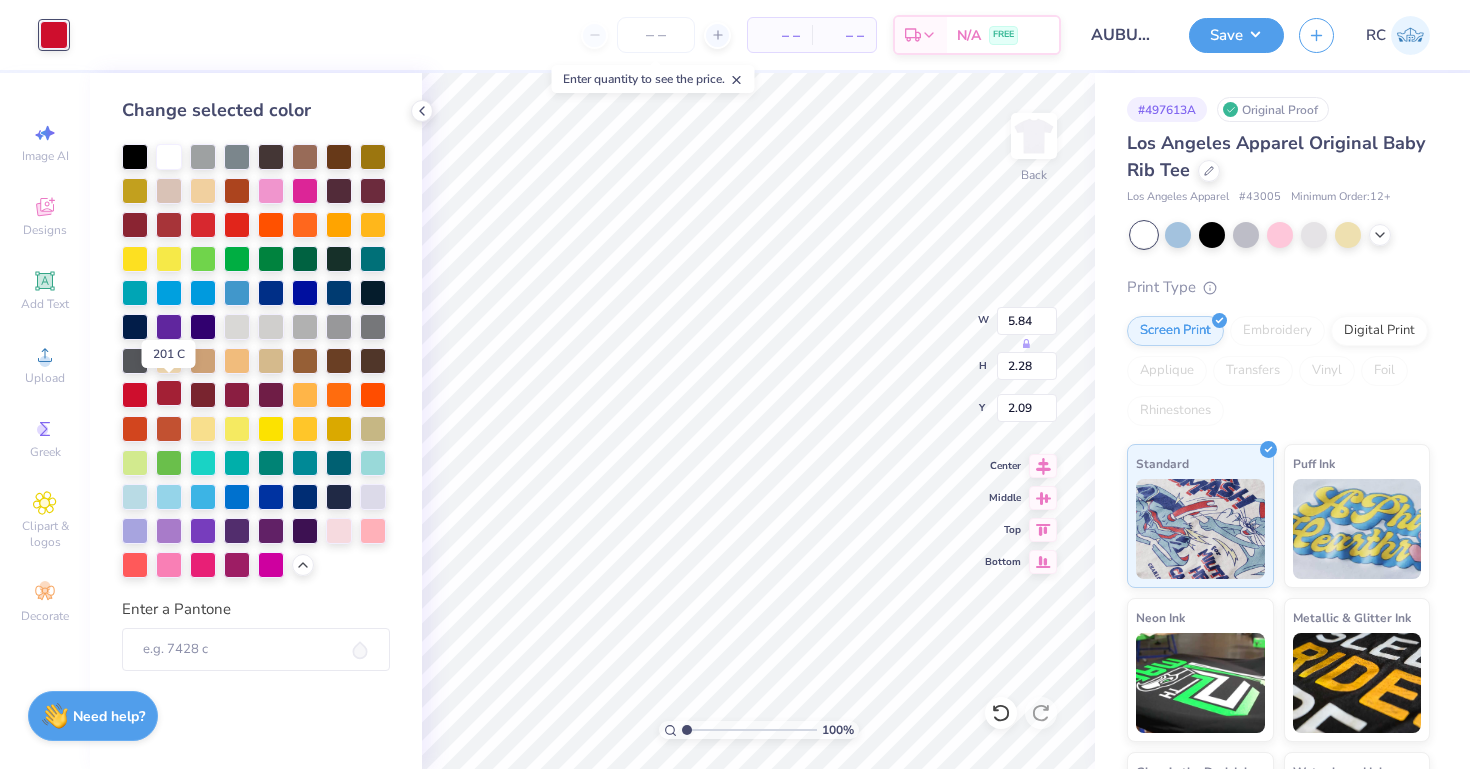 click at bounding box center (169, 393) 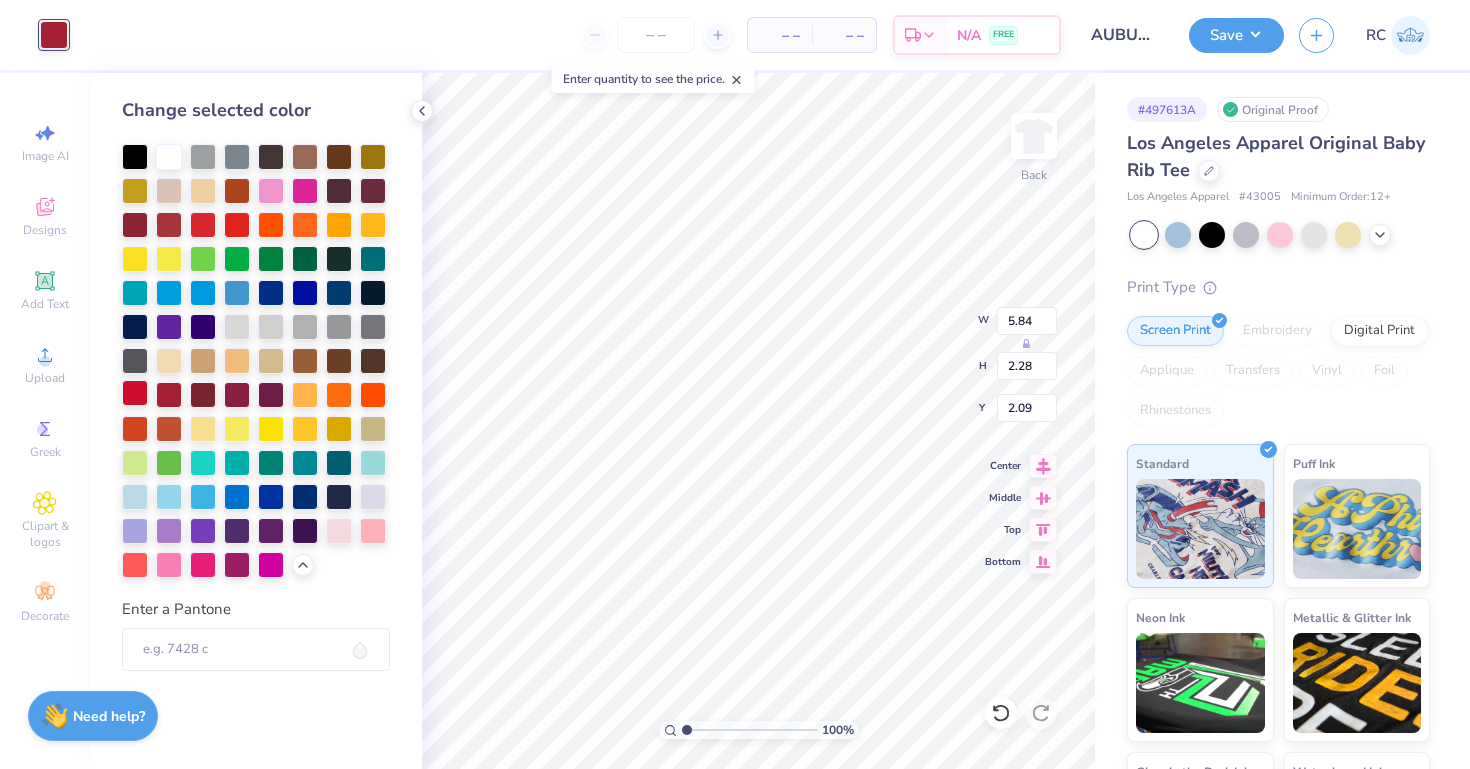 click at bounding box center (135, 393) 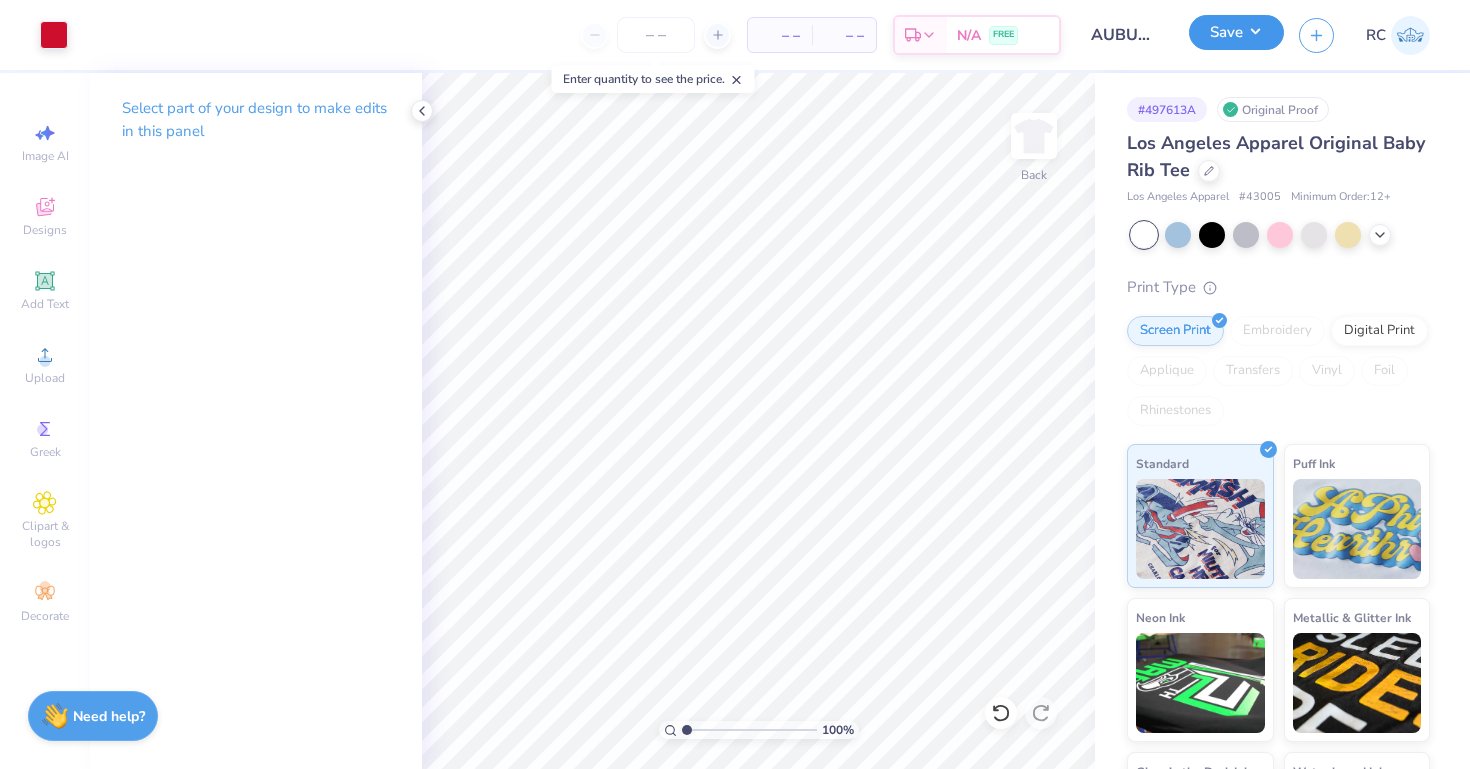 click on "Save" at bounding box center [1236, 32] 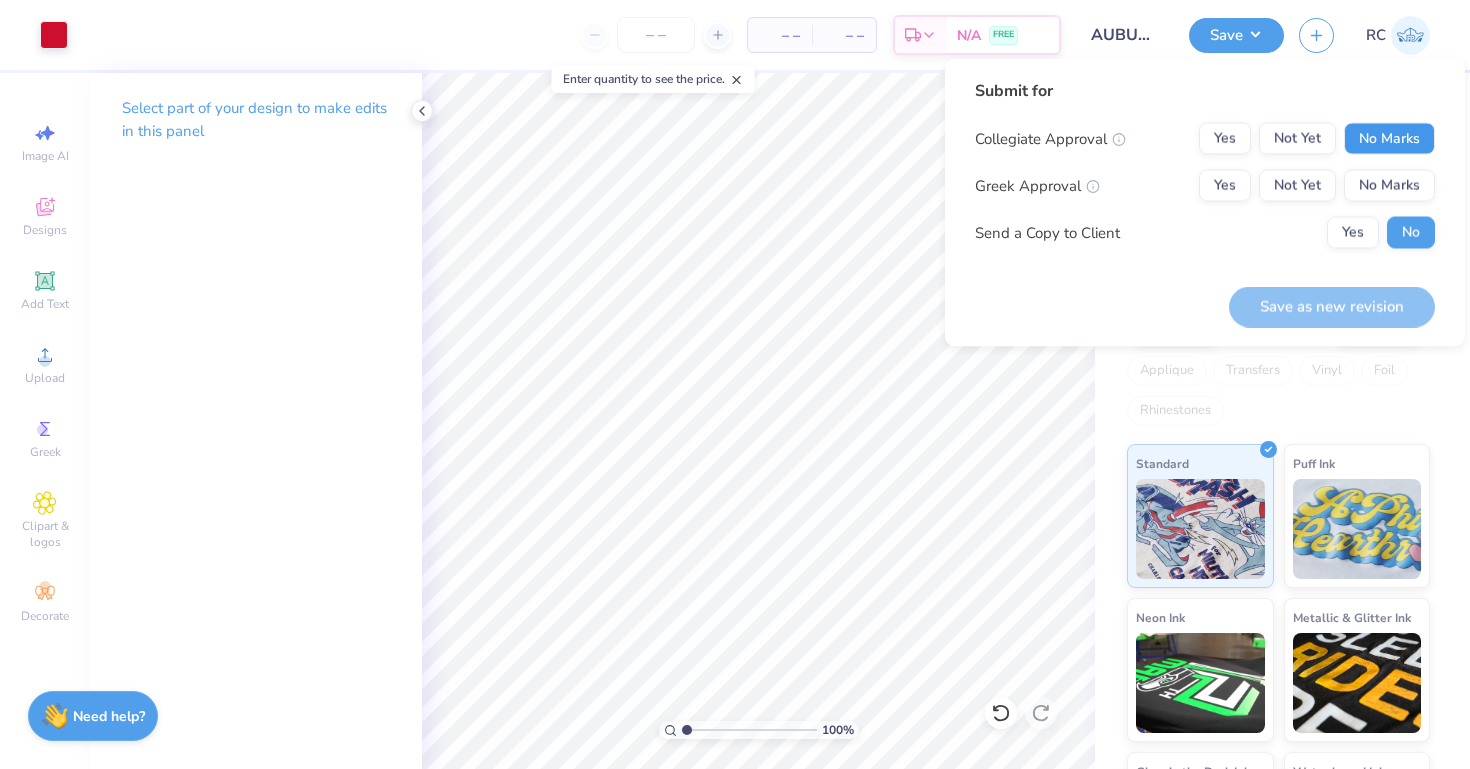 click on "No Marks" at bounding box center [1389, 139] 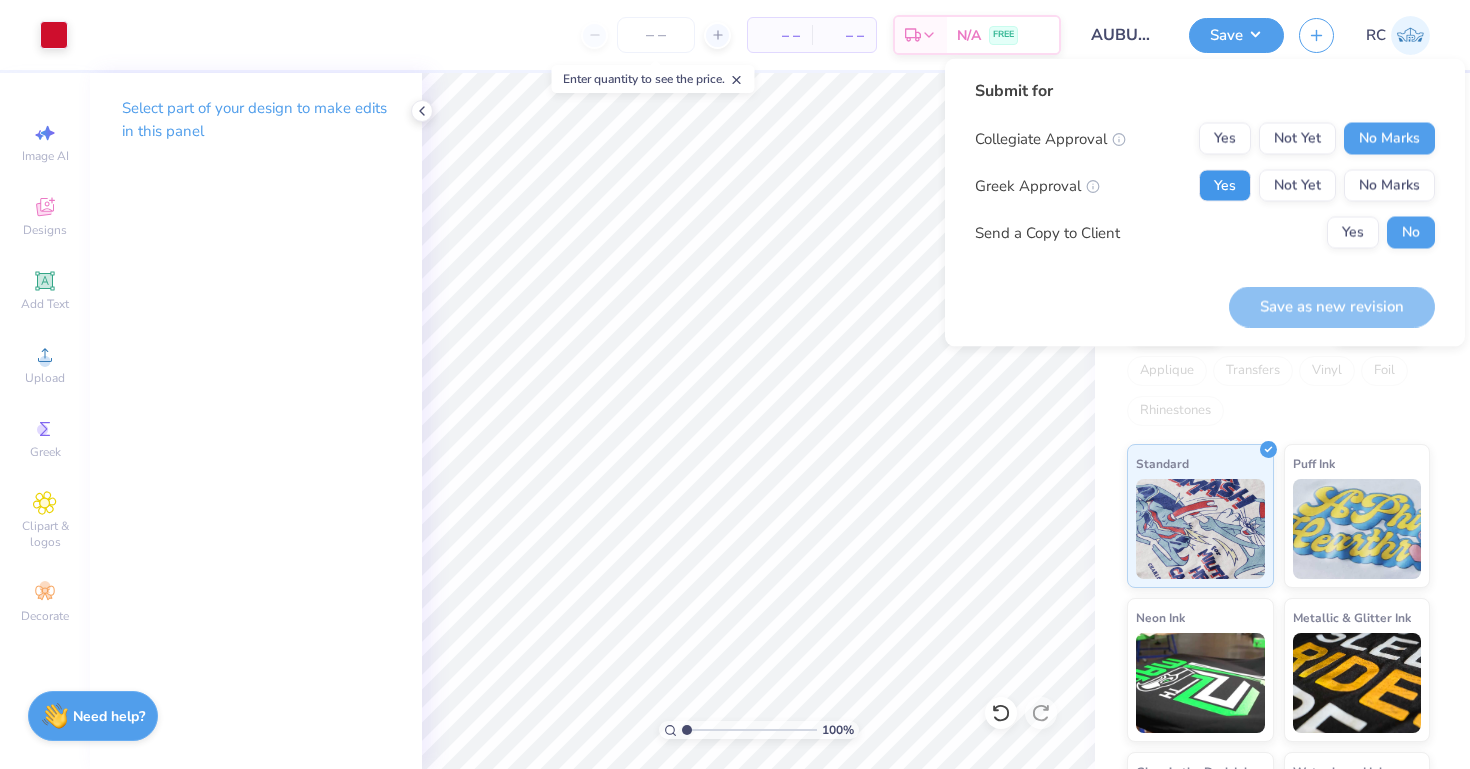 click on "Yes" at bounding box center (1225, 186) 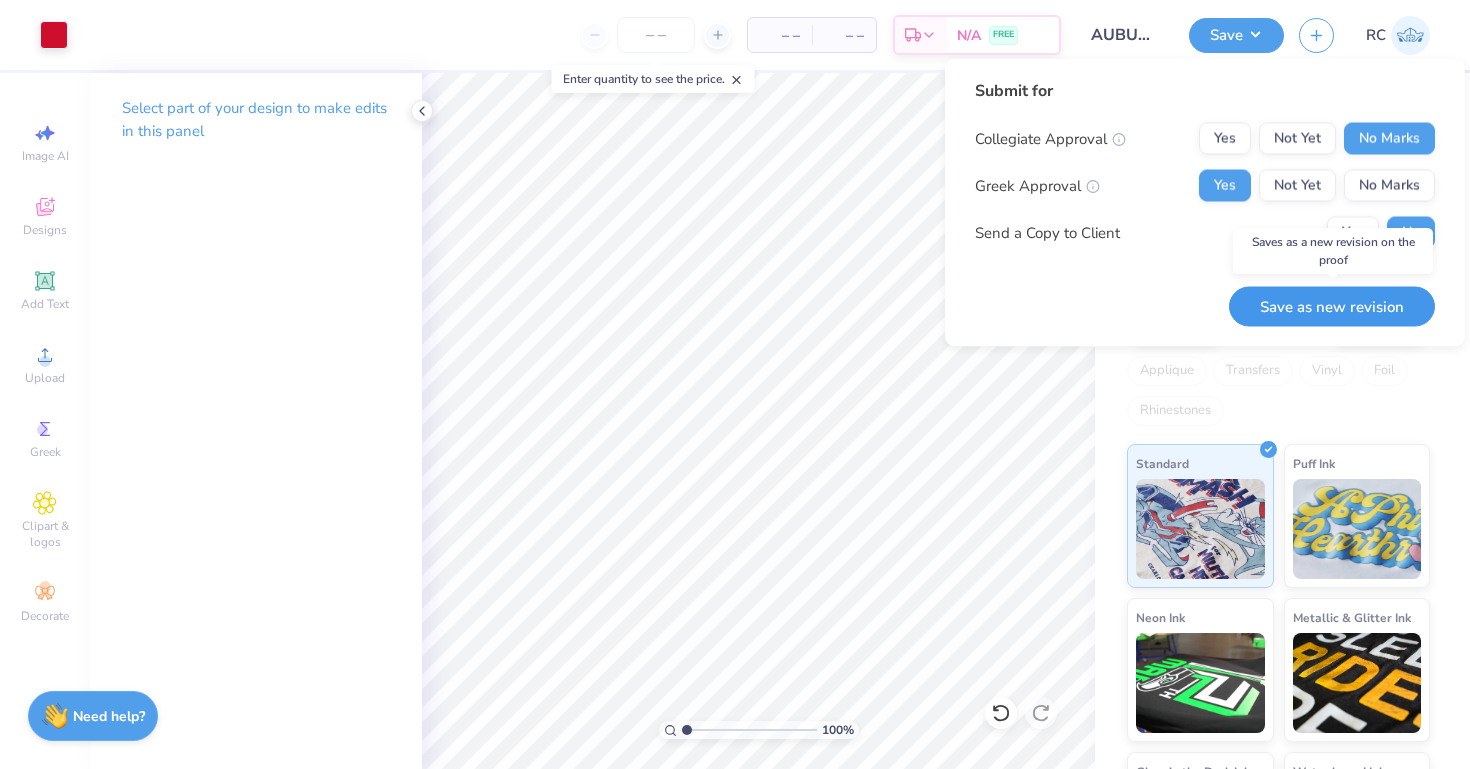 click on "Save as new revision" at bounding box center [1332, 306] 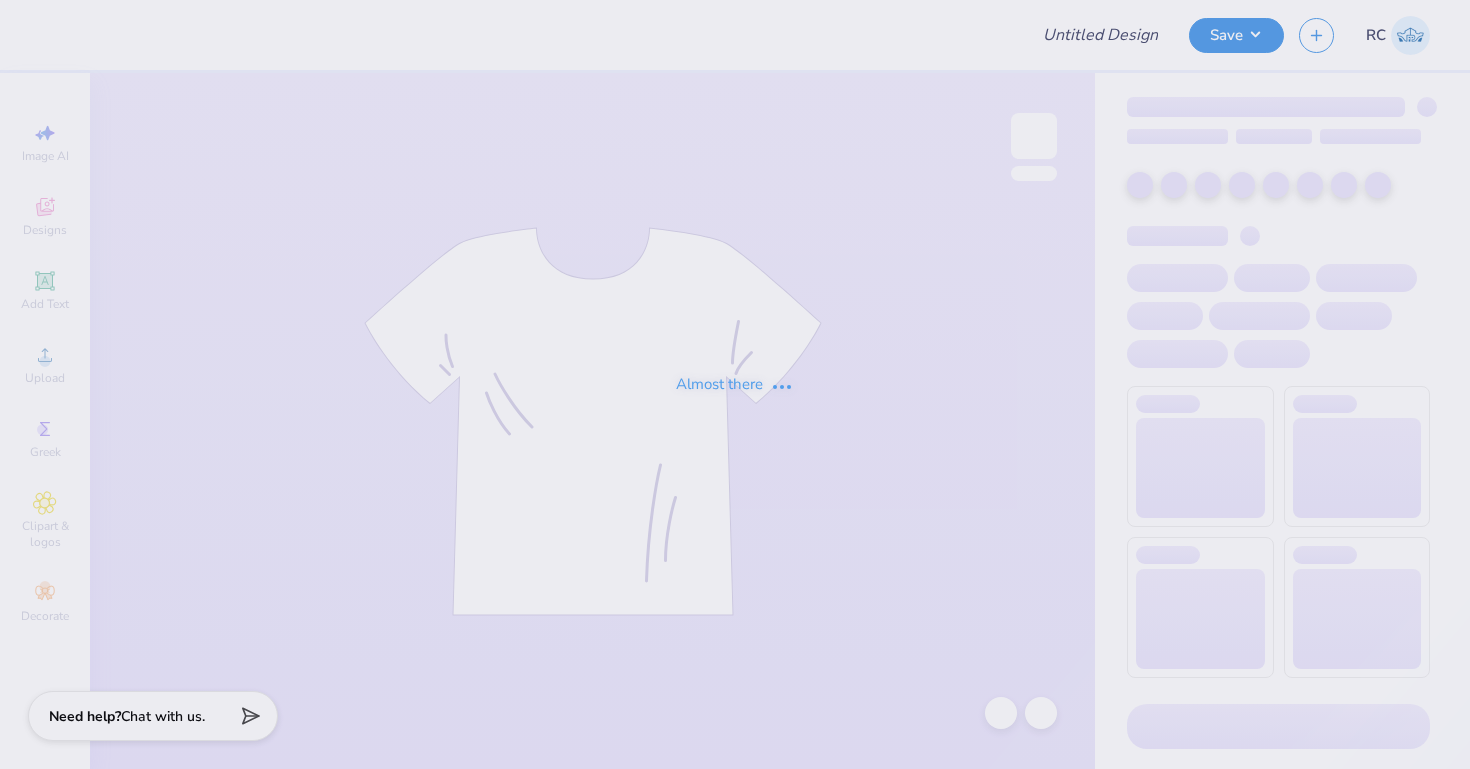 scroll, scrollTop: 0, scrollLeft: 0, axis: both 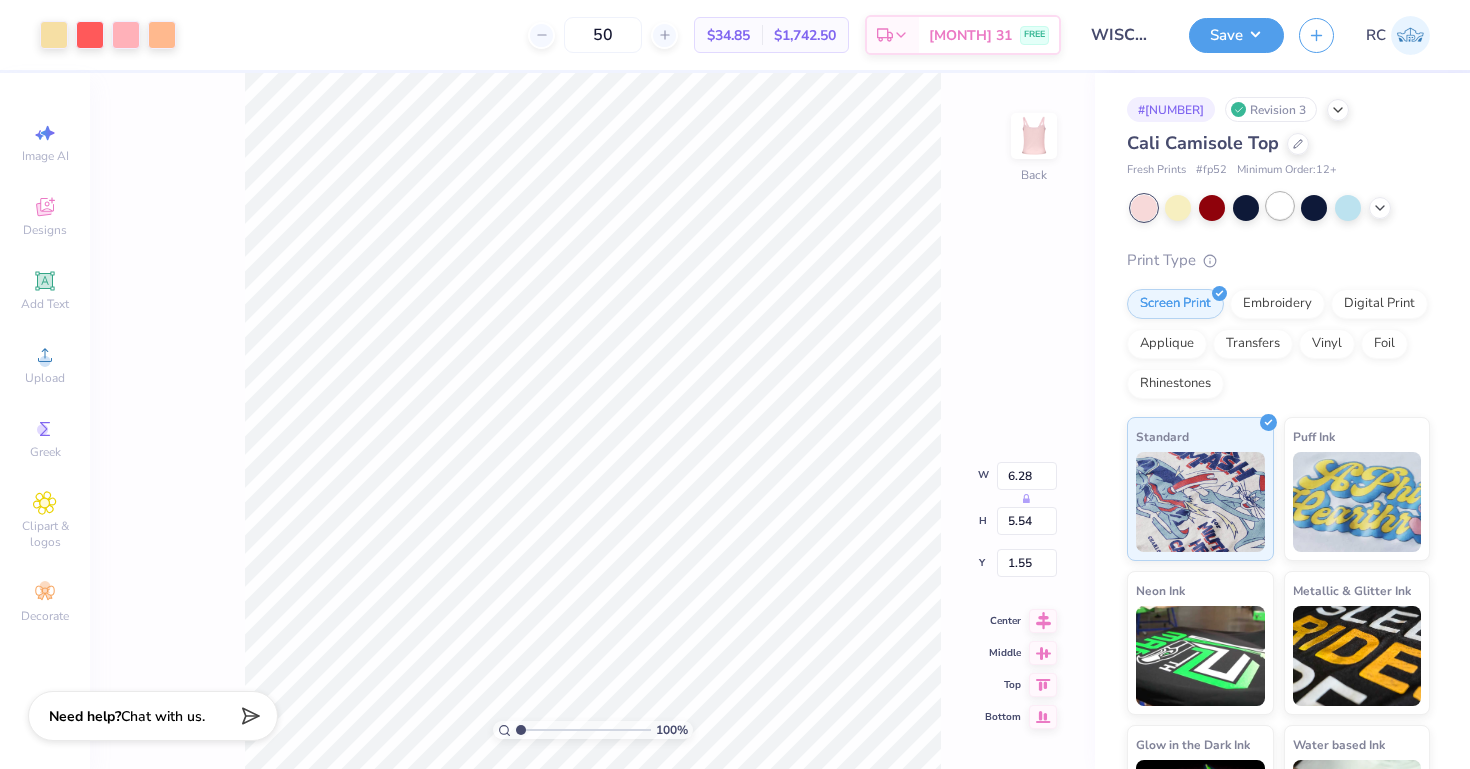 click at bounding box center [1280, 206] 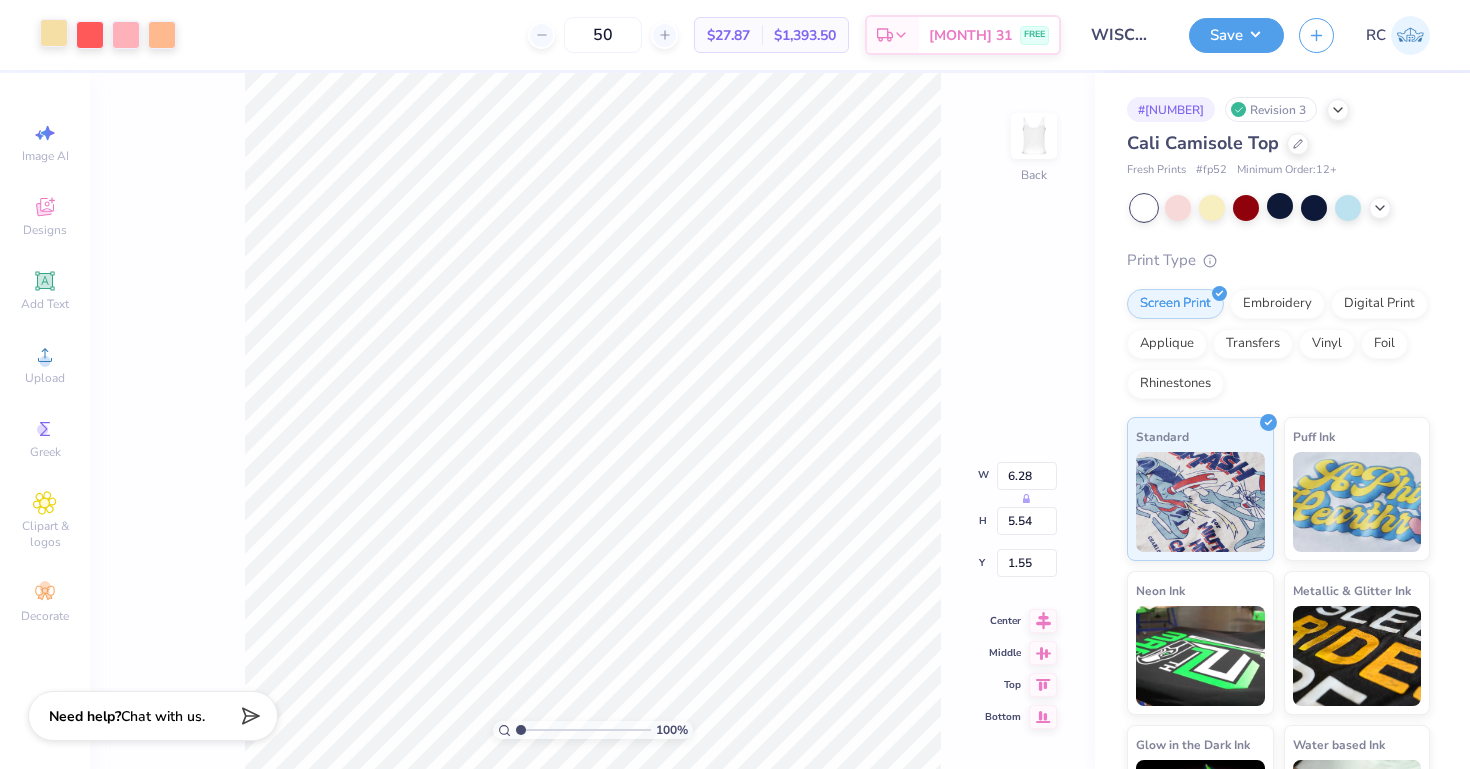 click at bounding box center [54, 33] 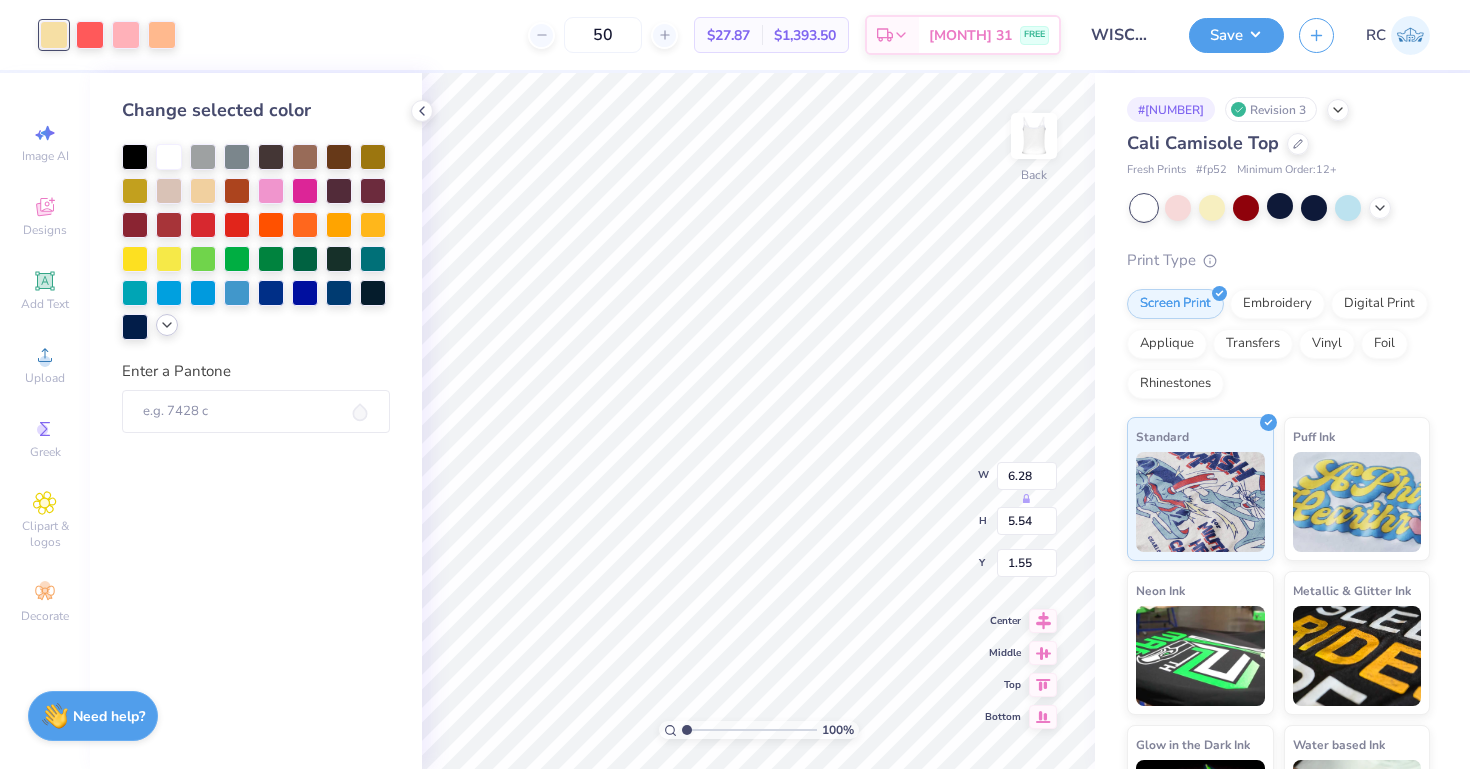 click at bounding box center [167, 325] 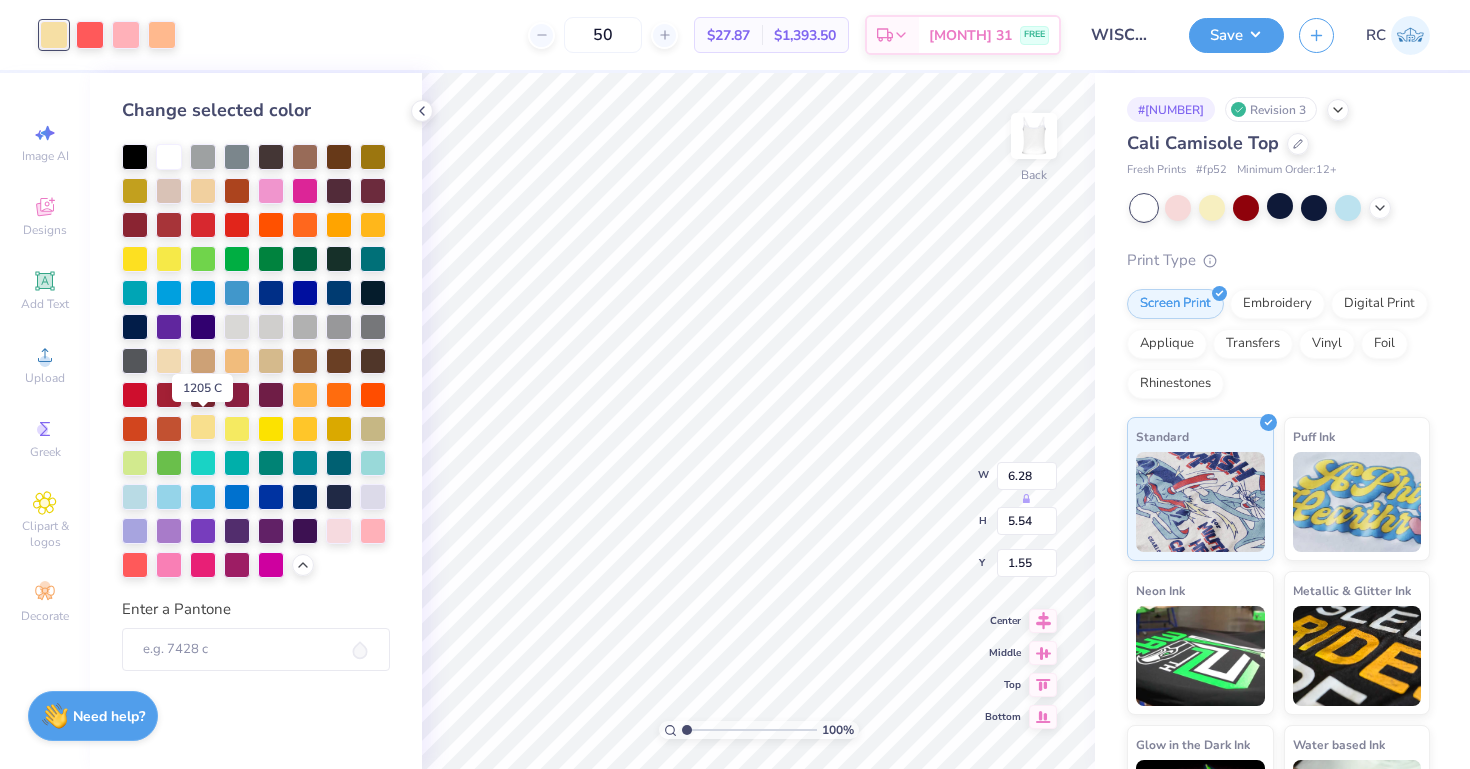 click at bounding box center (203, 427) 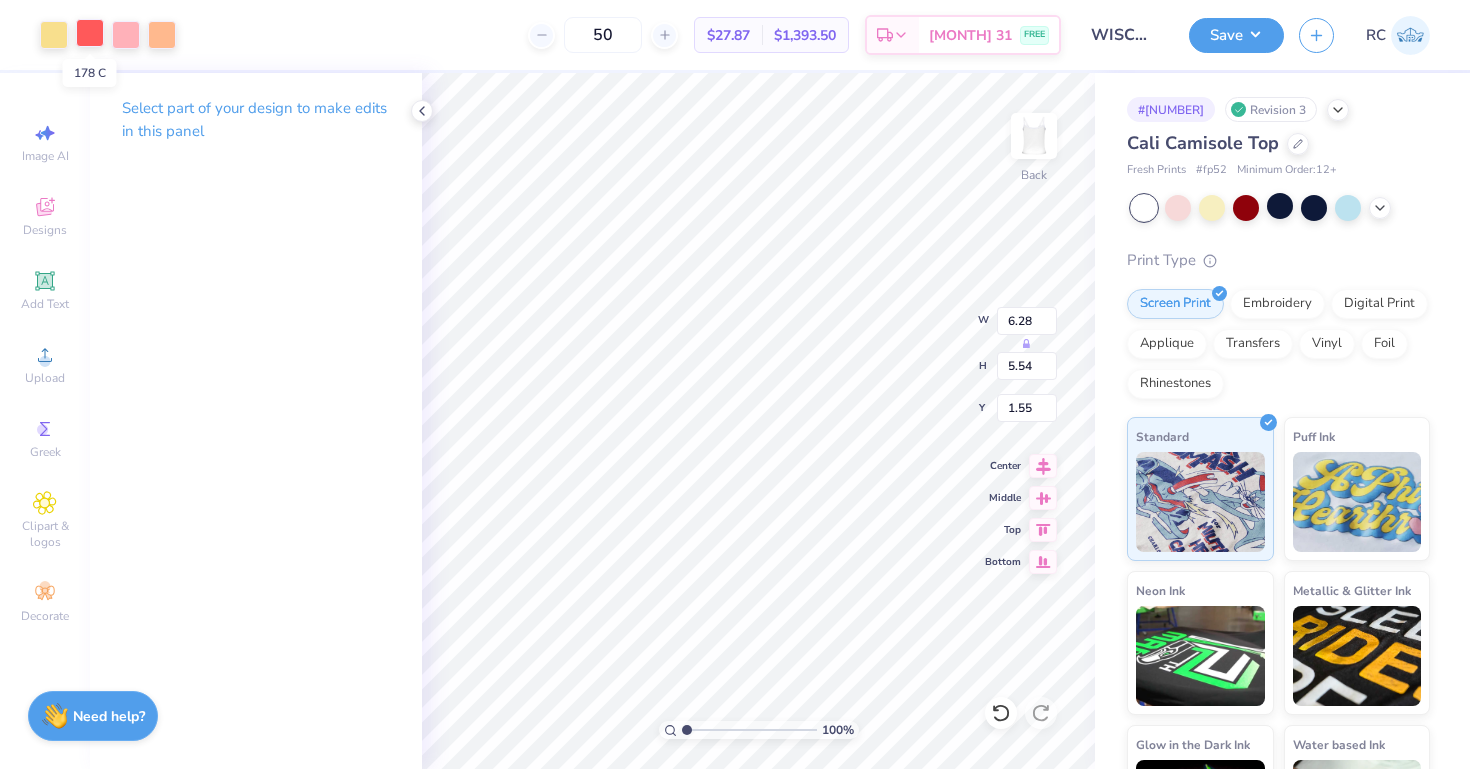 click at bounding box center [90, 33] 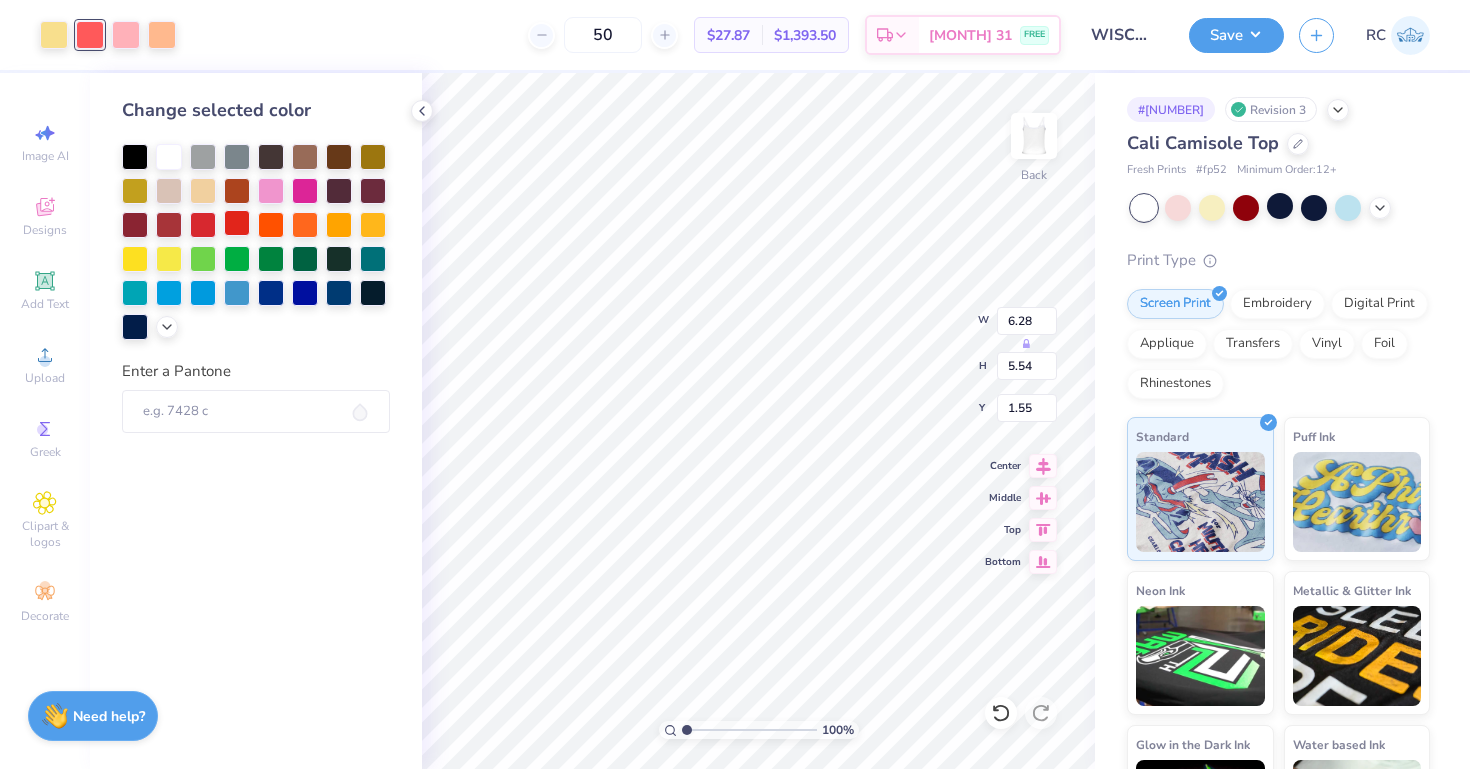 click at bounding box center (237, 223) 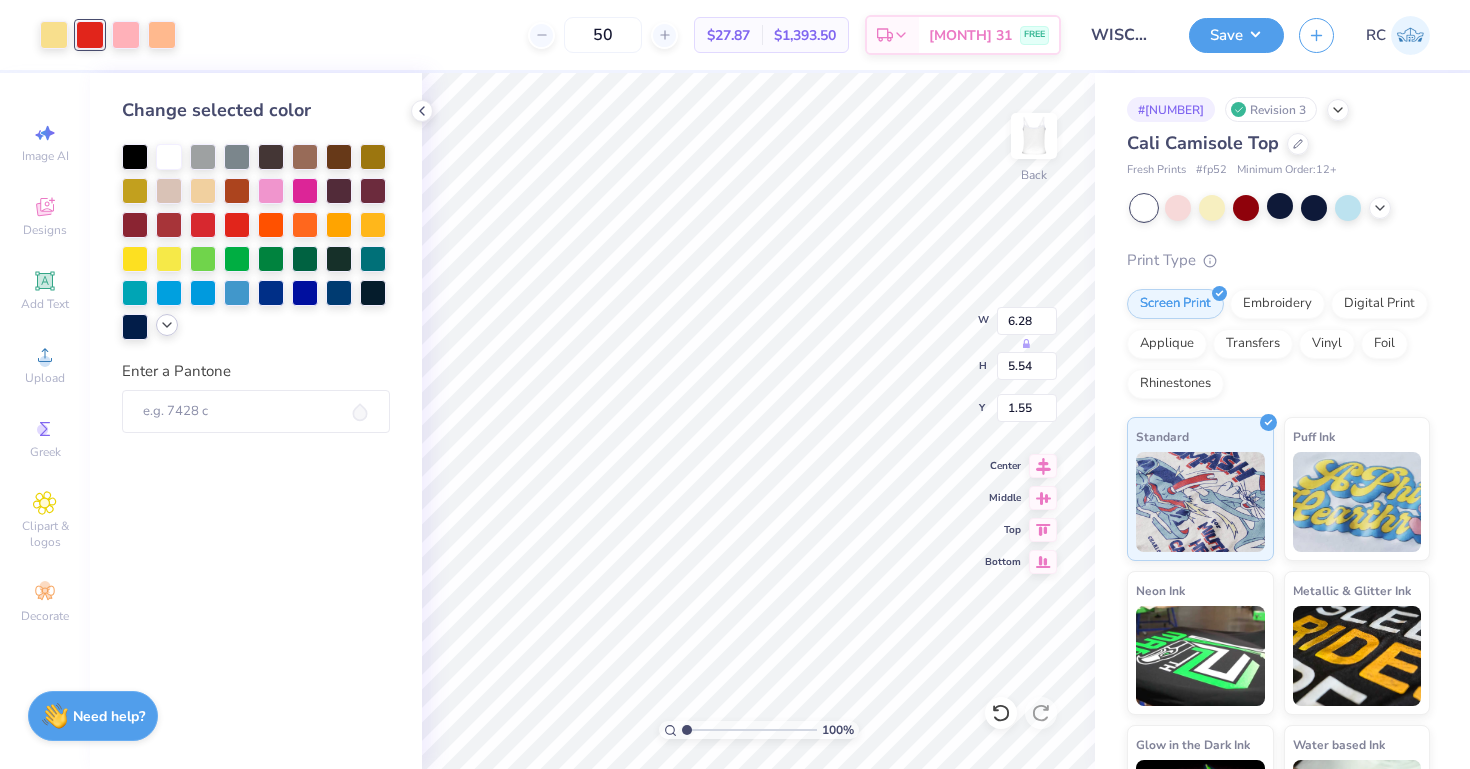 click at bounding box center [167, 325] 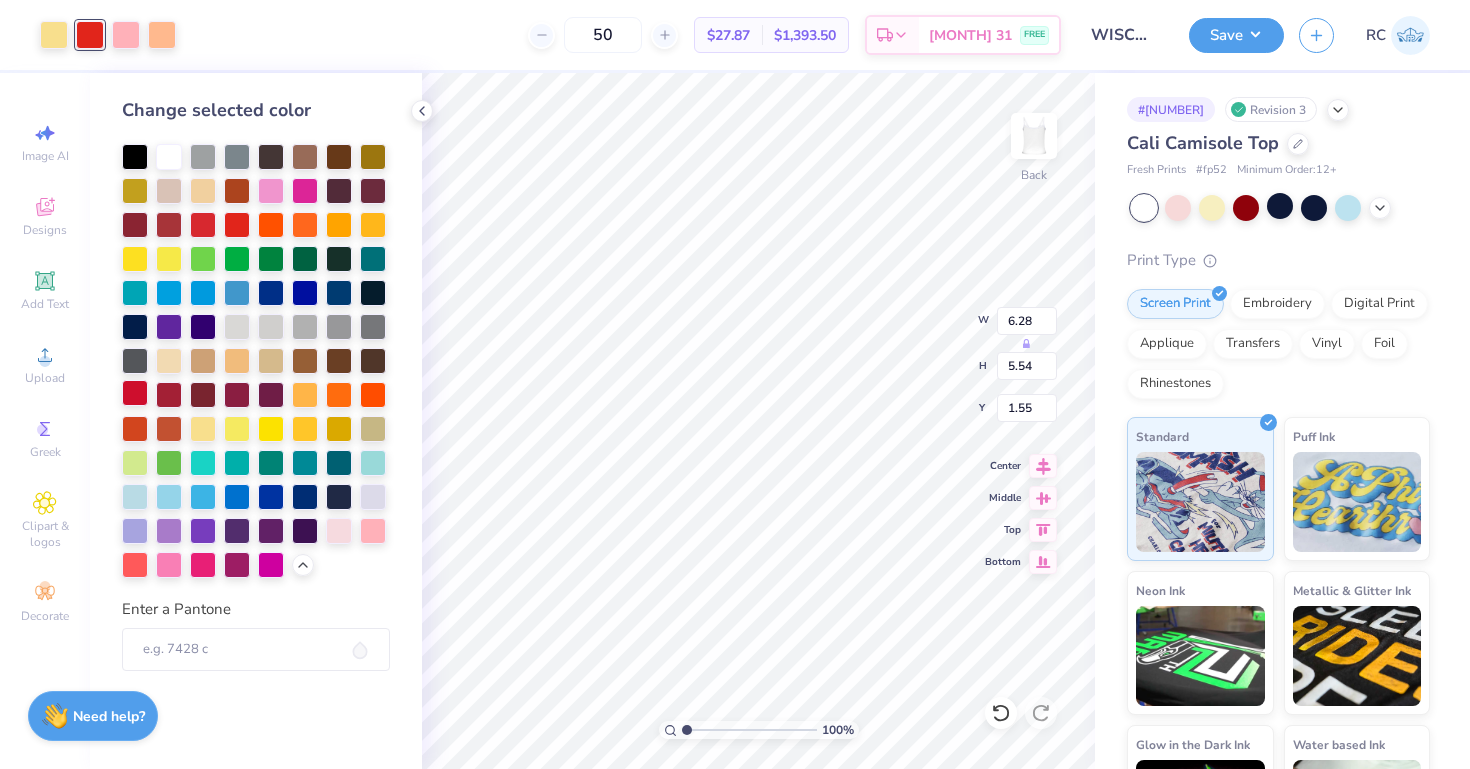 click at bounding box center (135, 393) 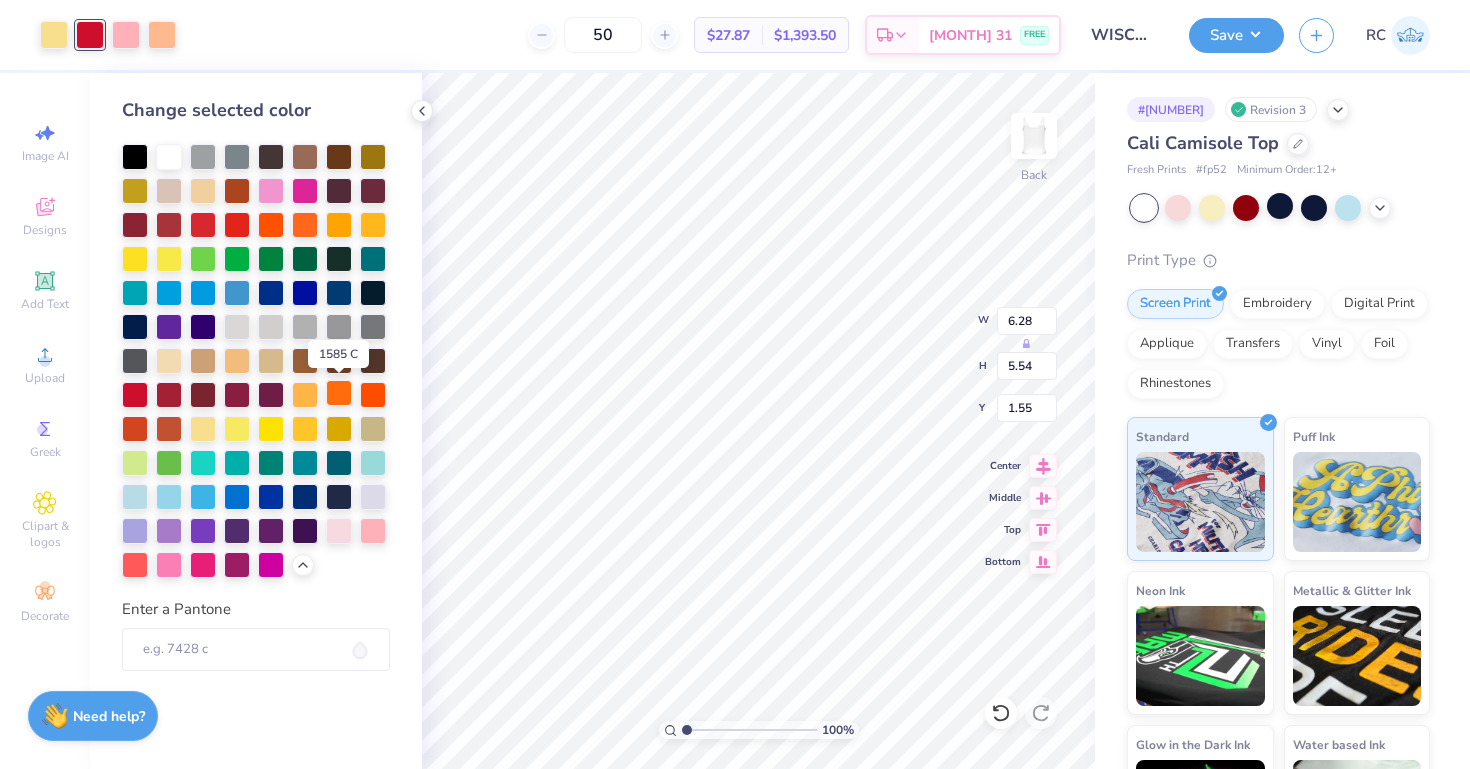 click at bounding box center [339, 393] 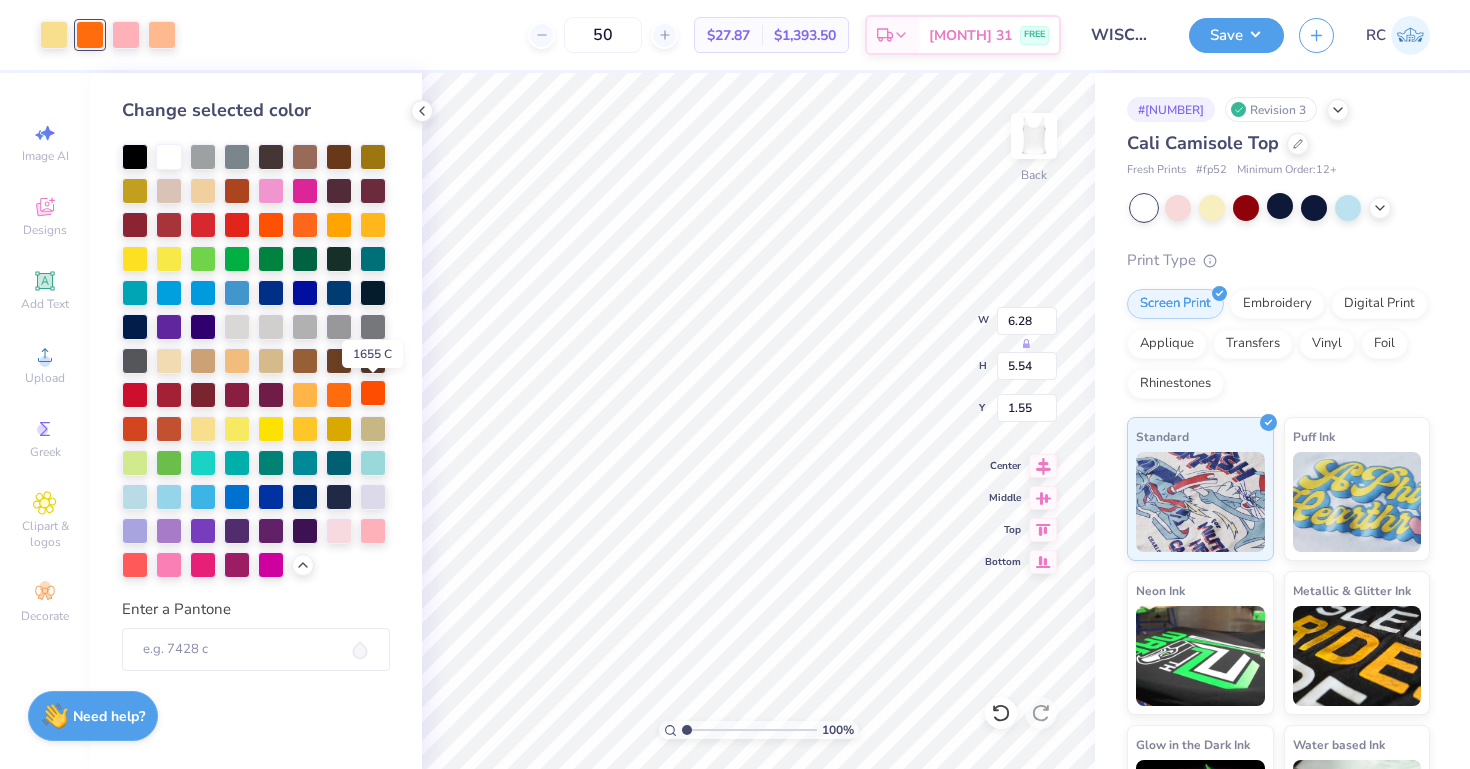 click at bounding box center [373, 393] 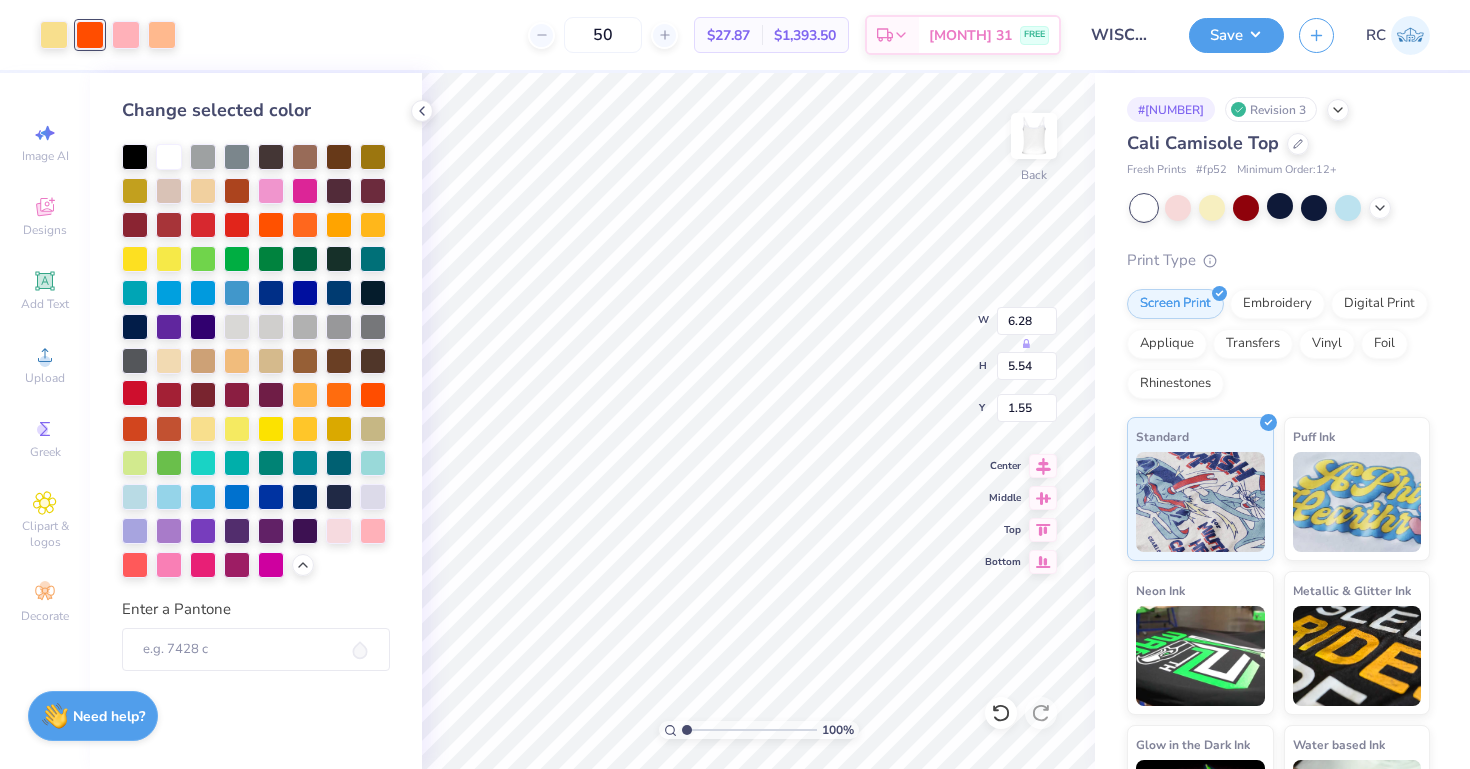 click at bounding box center (135, 393) 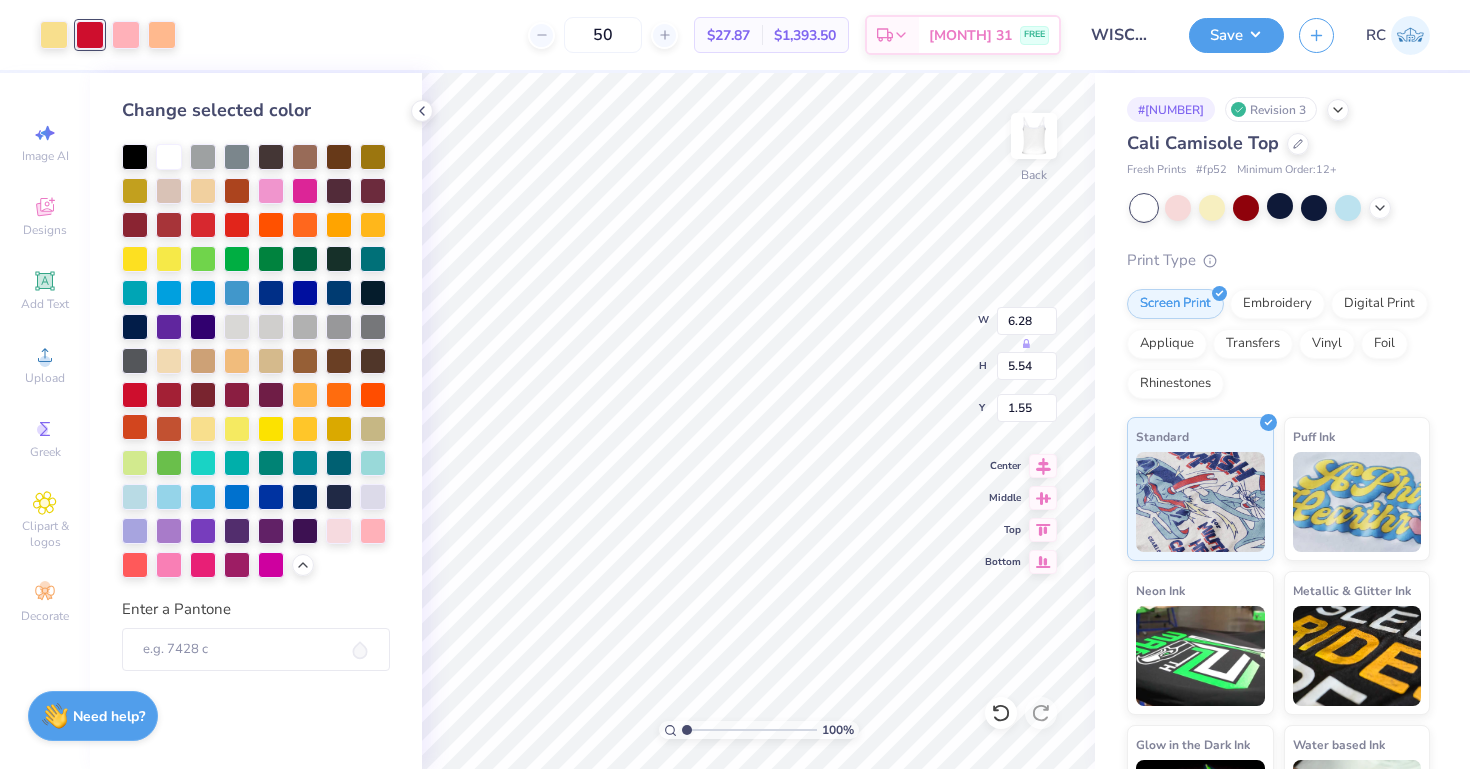 click at bounding box center (135, 427) 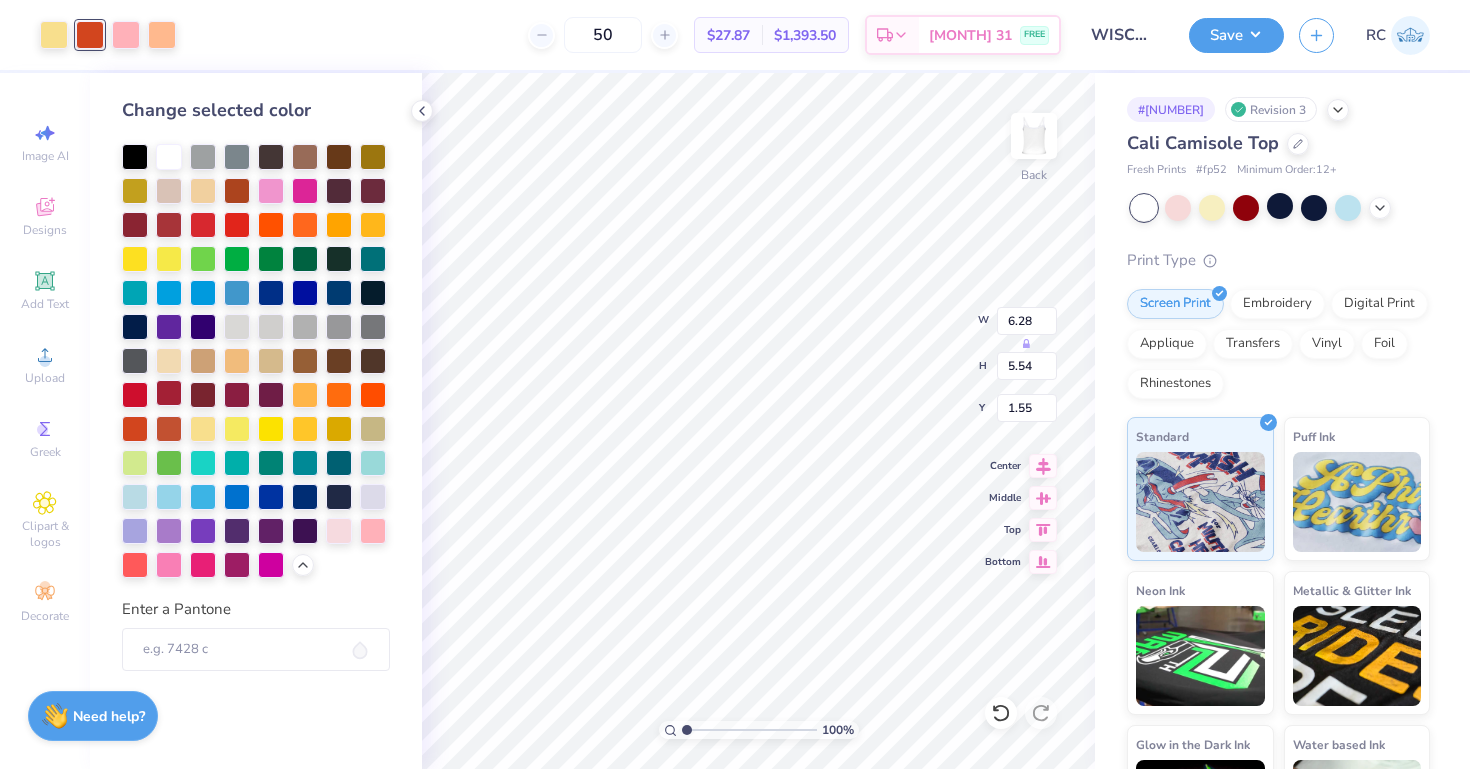 click at bounding box center (169, 393) 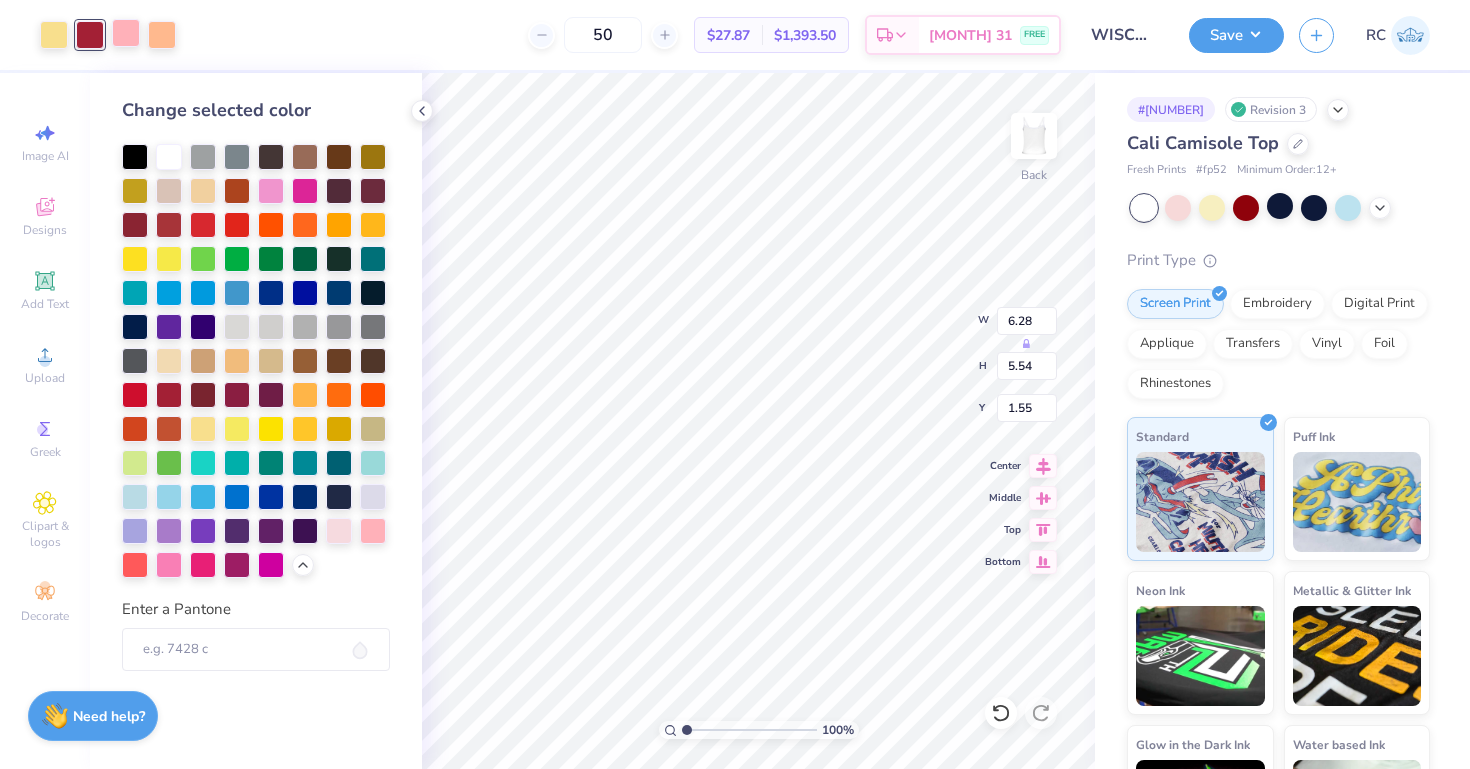 click at bounding box center [126, 33] 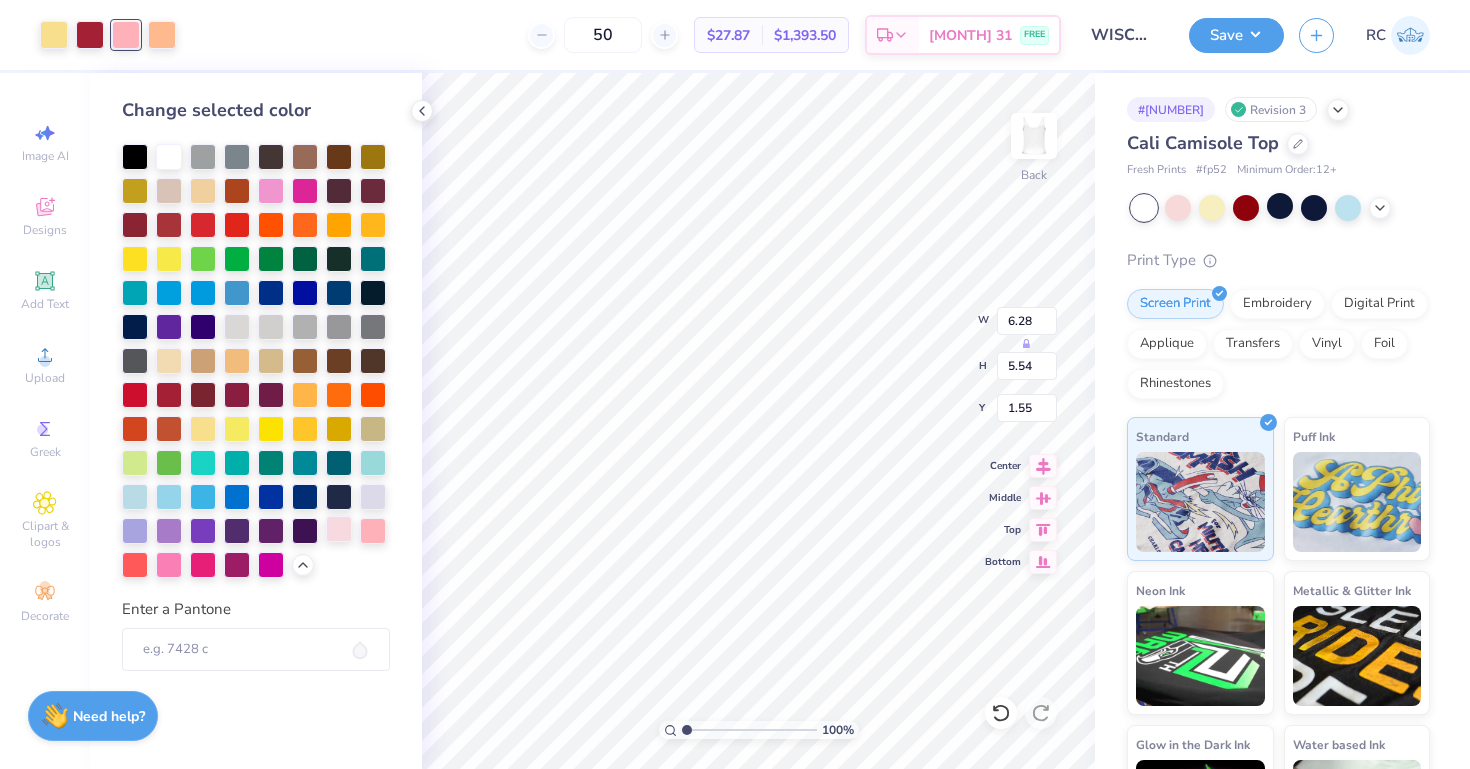 click at bounding box center (339, 529) 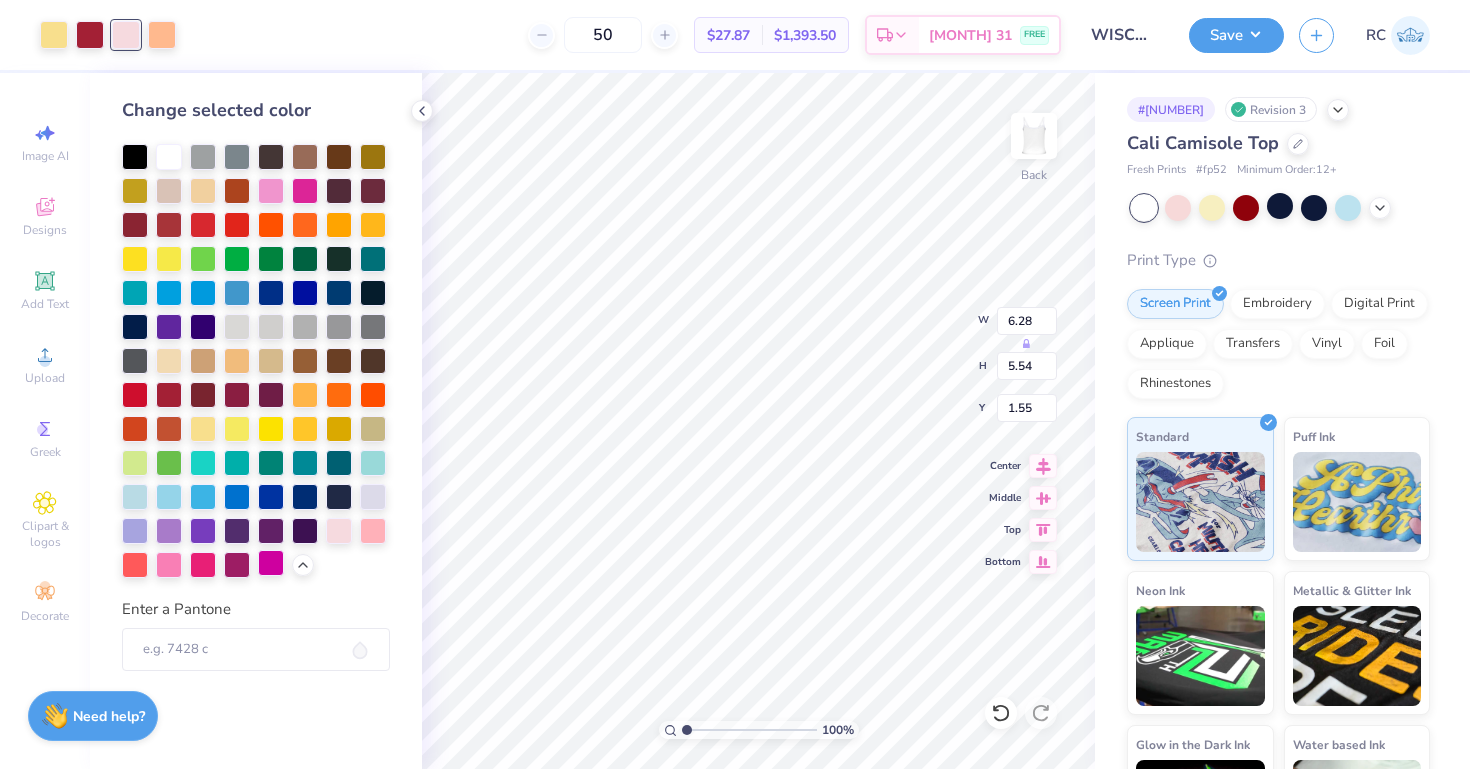 click at bounding box center (271, 563) 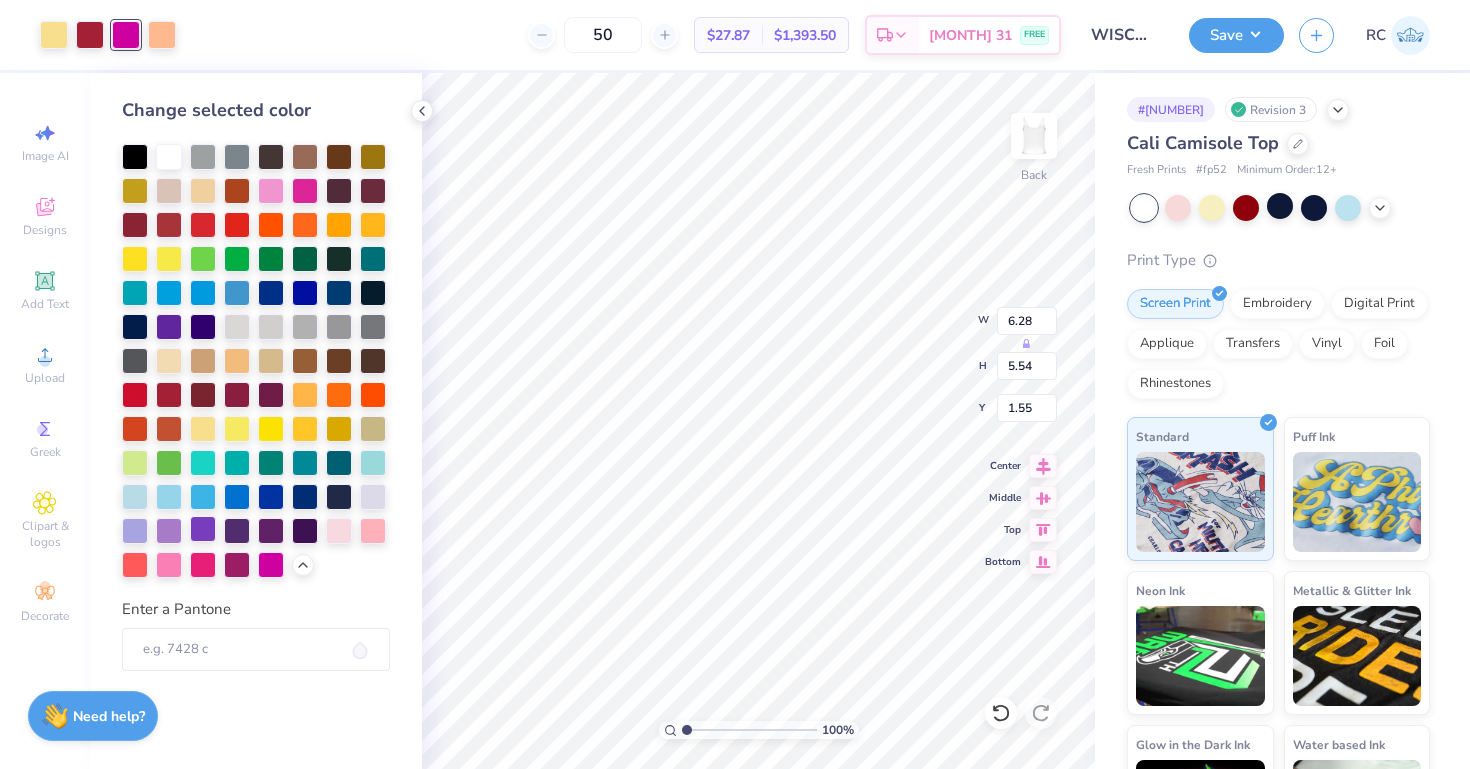 click at bounding box center [203, 529] 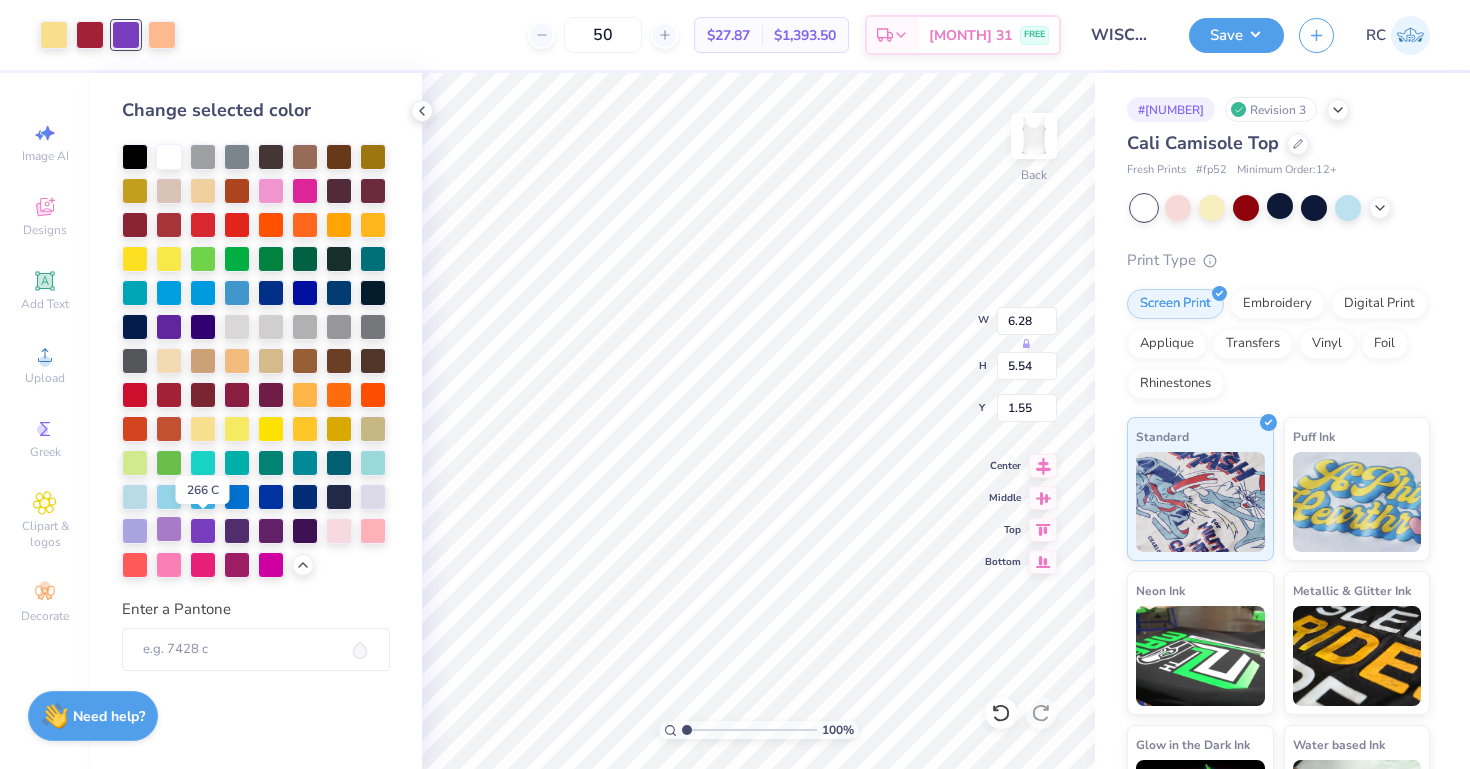 click at bounding box center [169, 529] 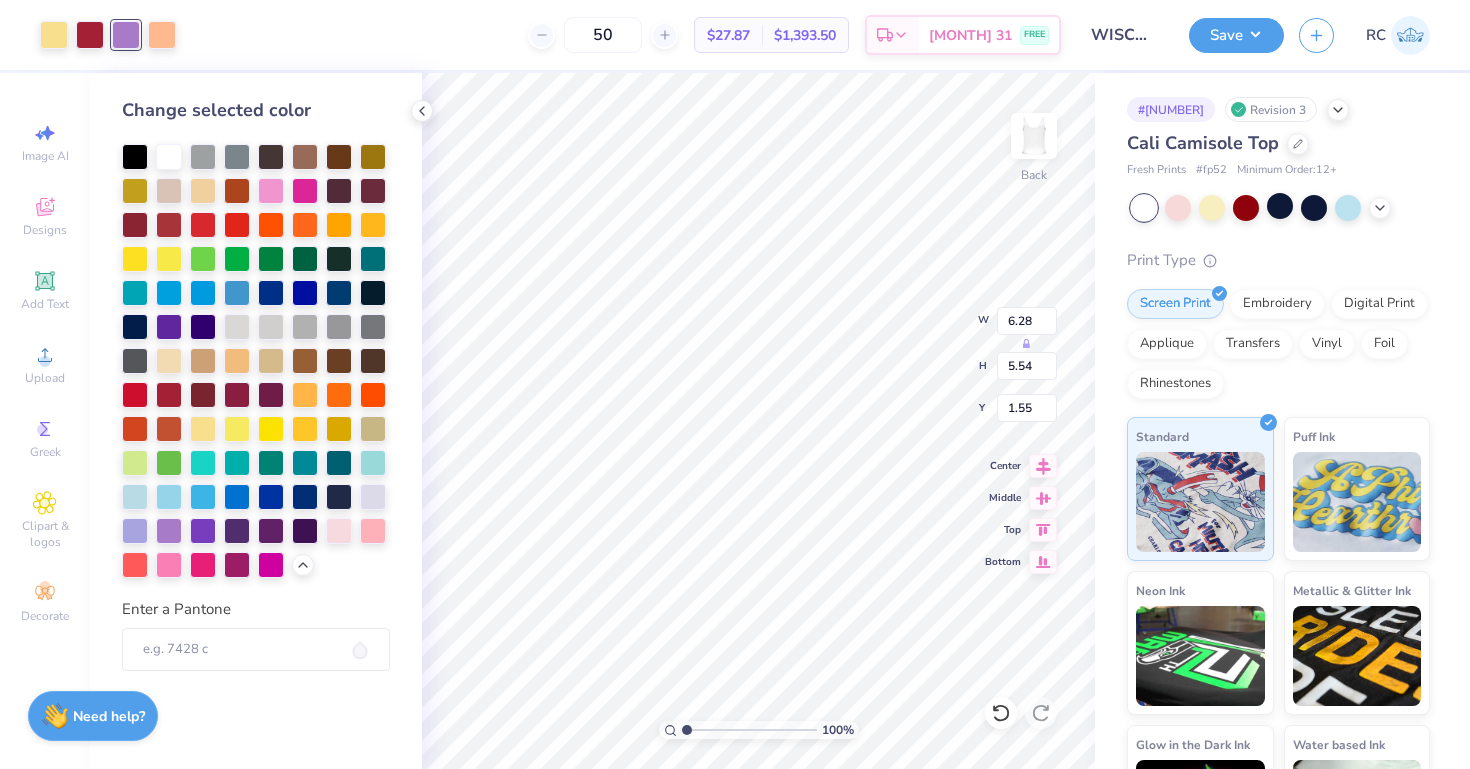 click on "Change selected color Enter a Pantone" at bounding box center [256, 421] 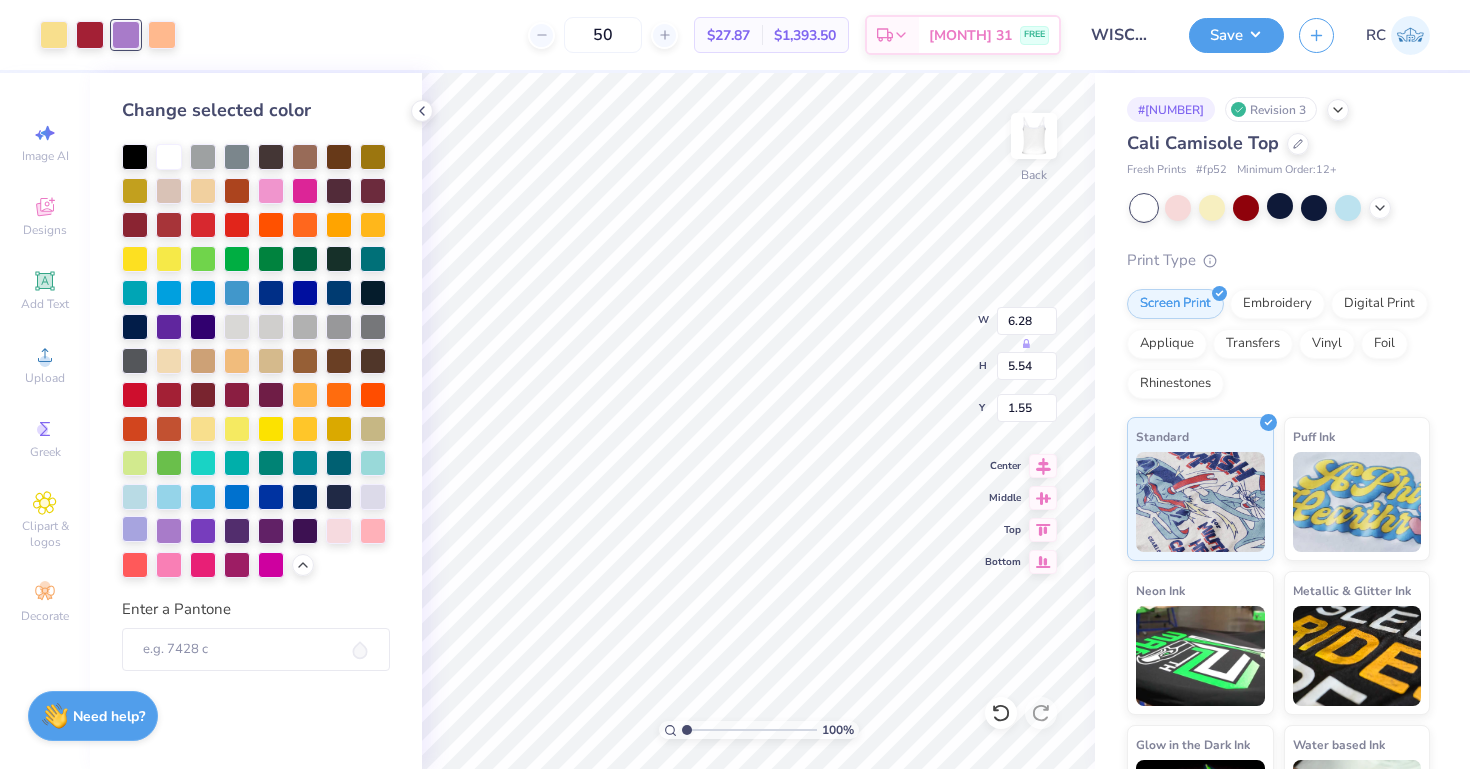 click at bounding box center [135, 529] 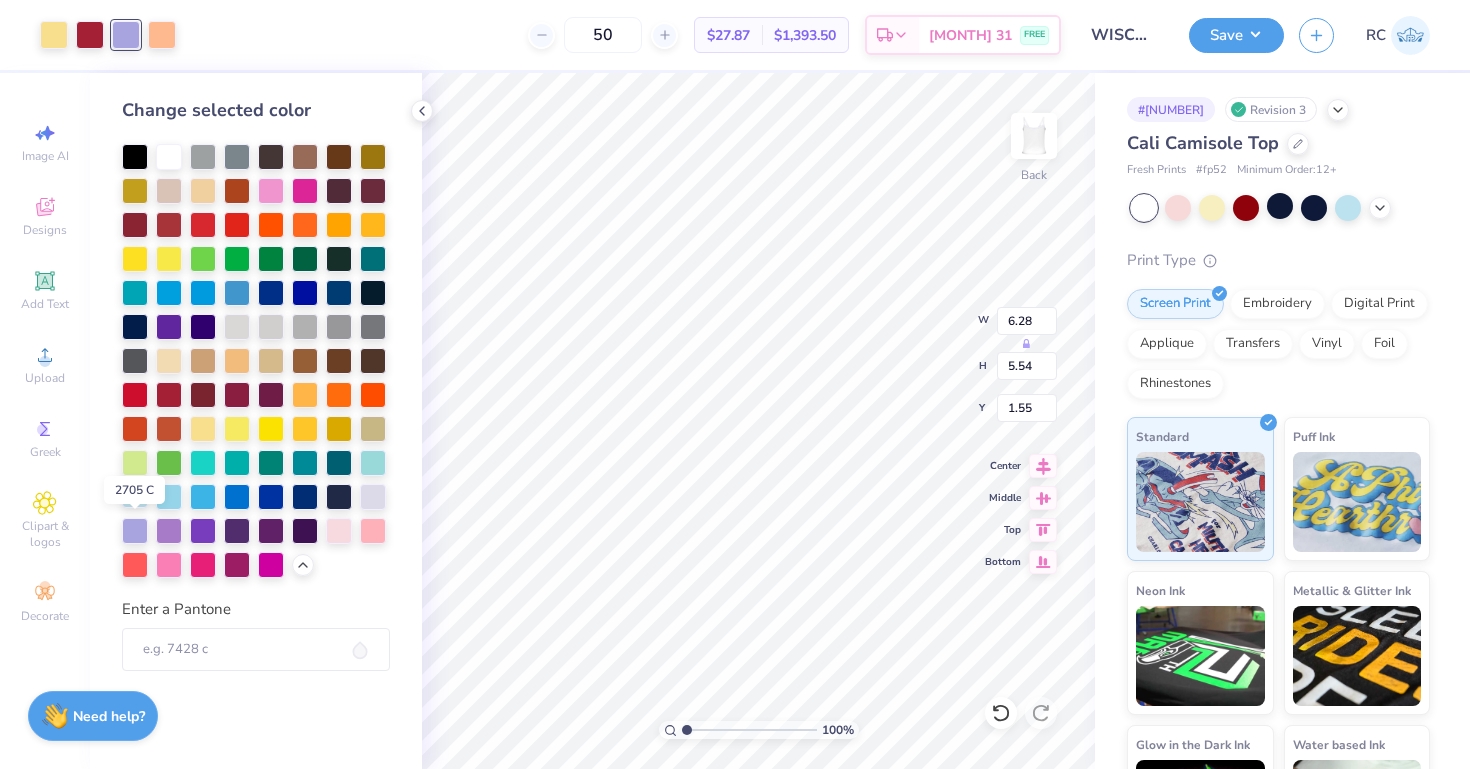 click at bounding box center [135, 495] 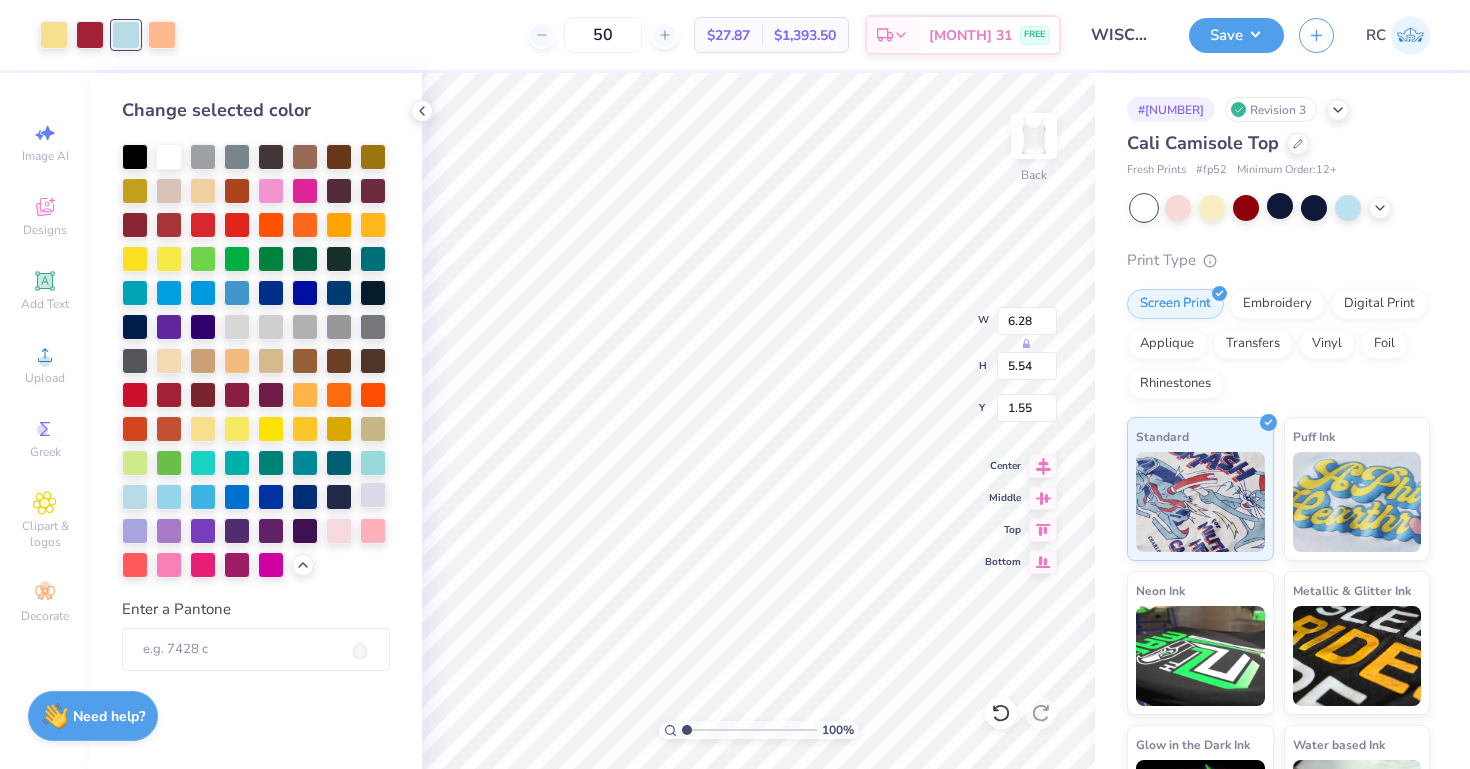 click at bounding box center [373, 495] 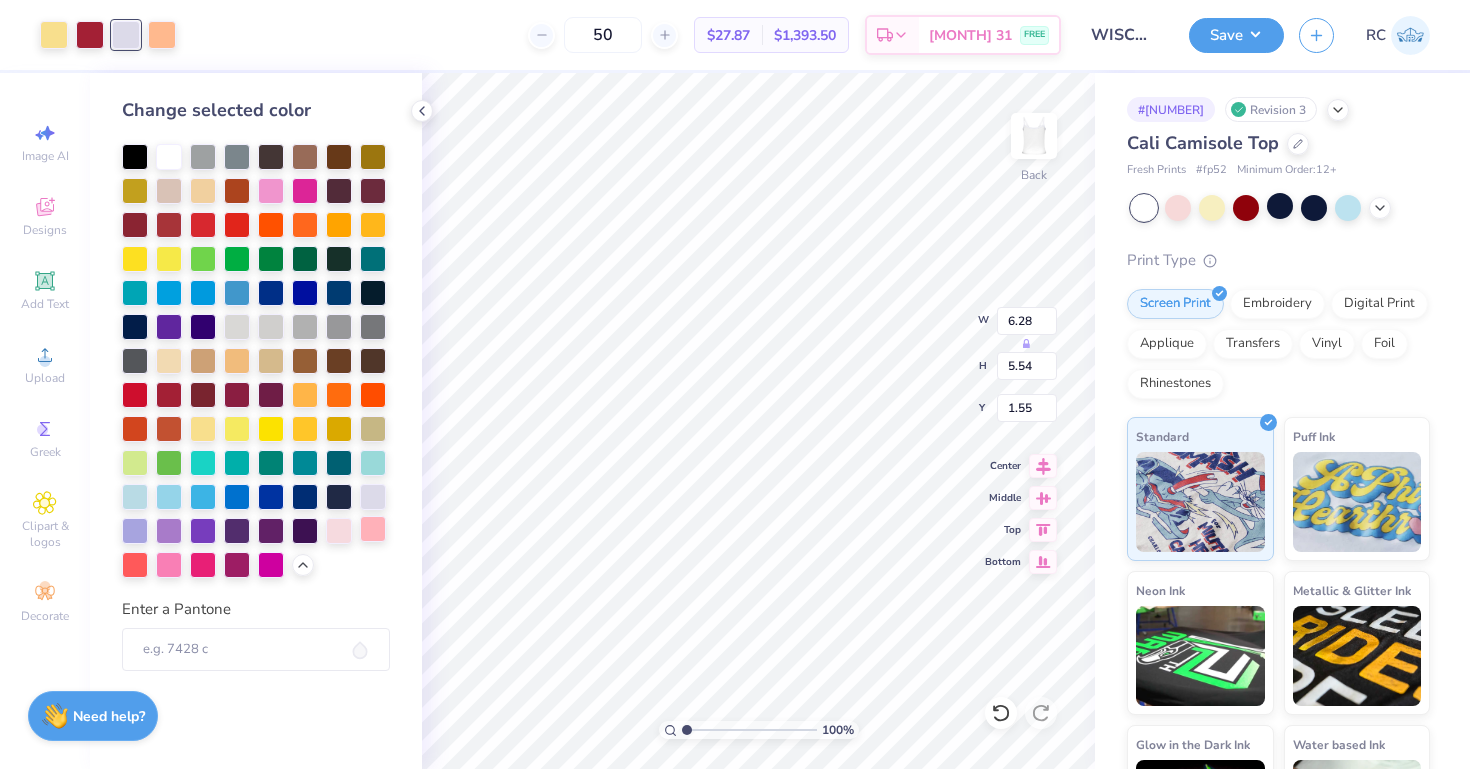 click at bounding box center [373, 529] 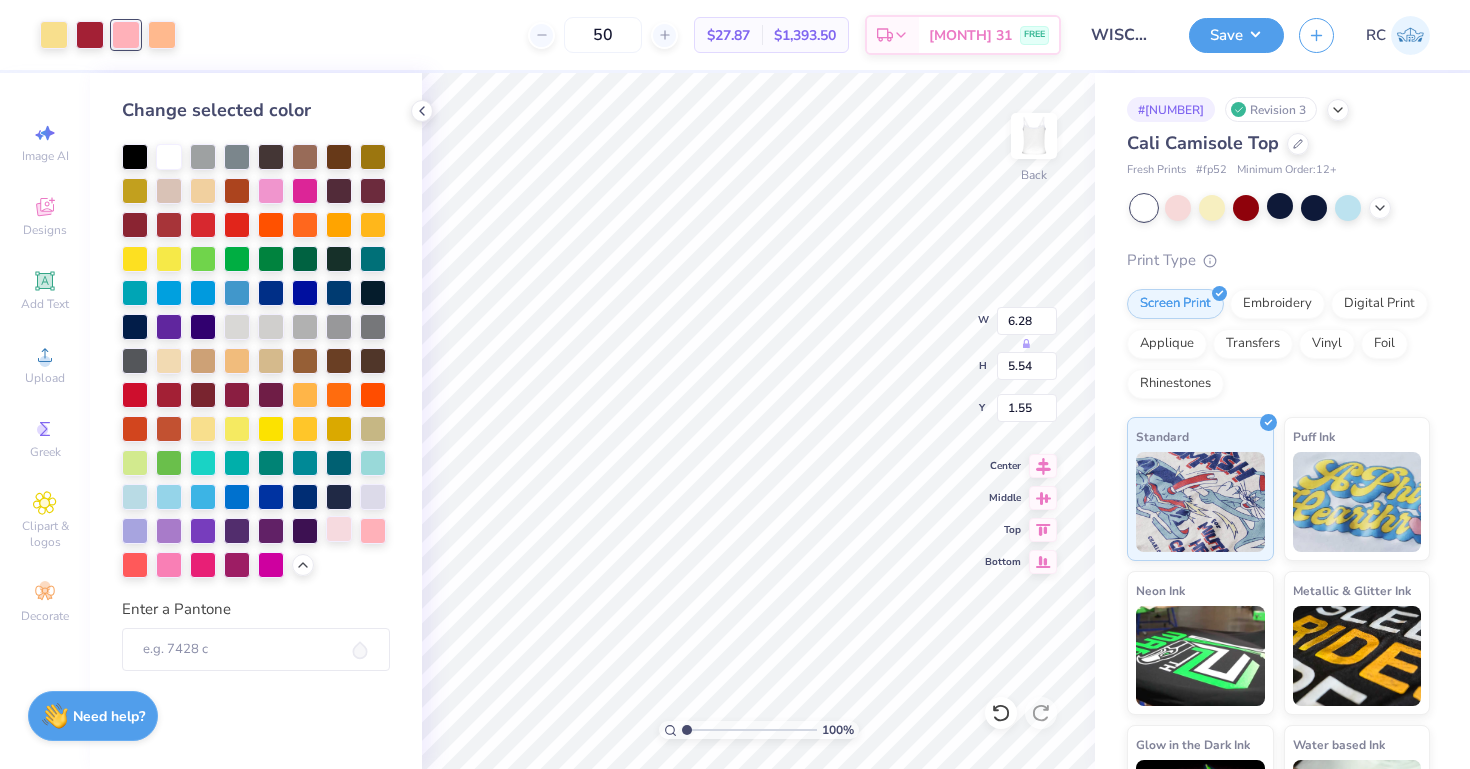 click at bounding box center (339, 529) 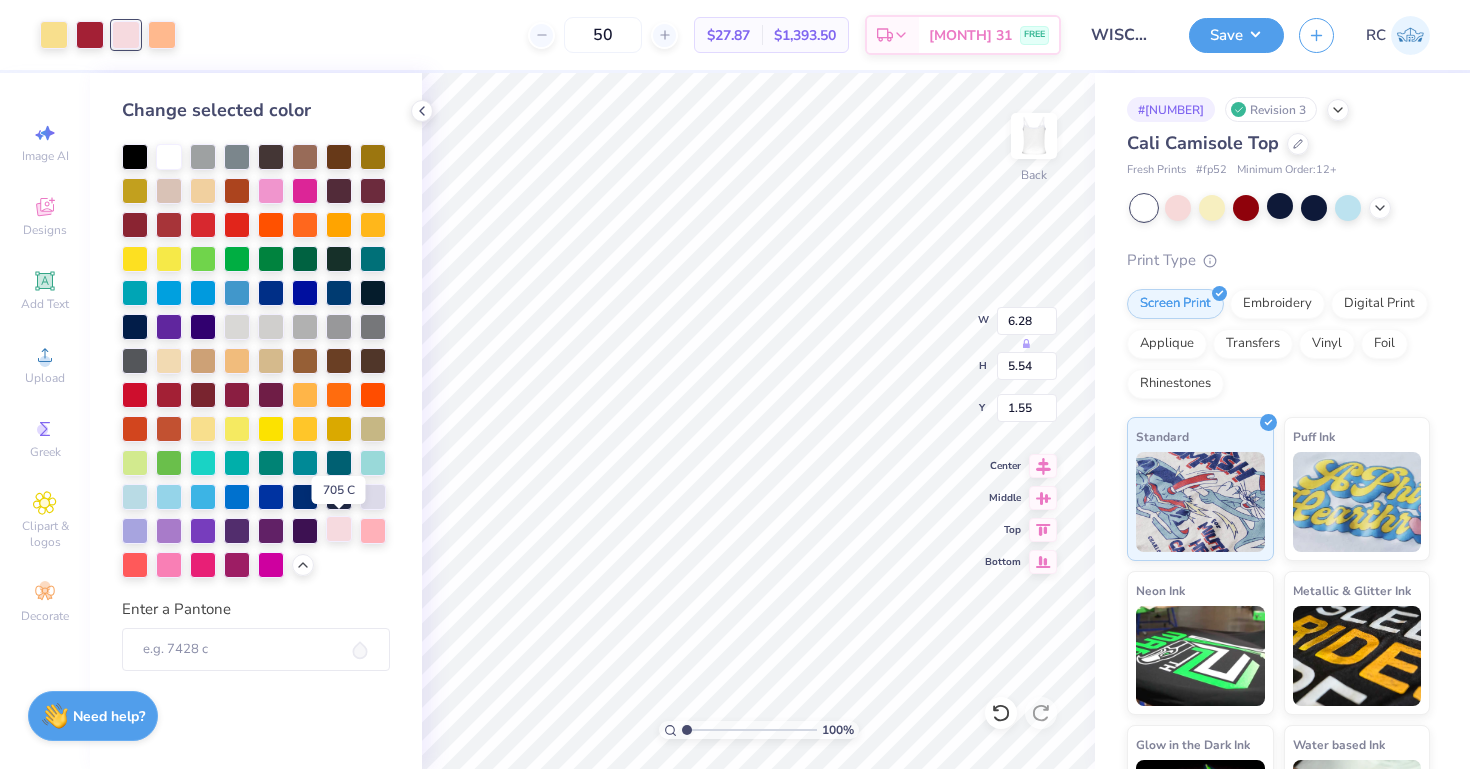 click at bounding box center [339, 529] 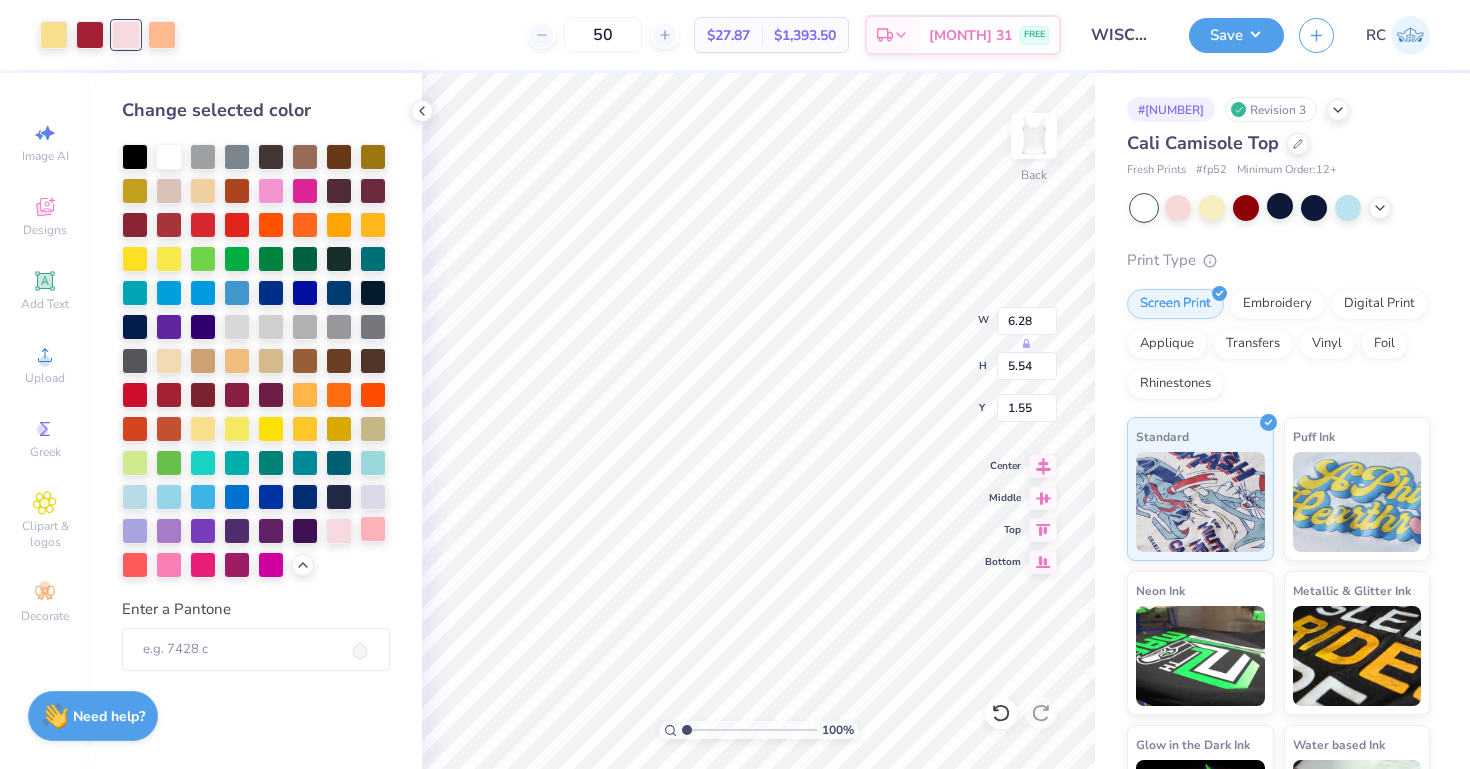 click at bounding box center (373, 529) 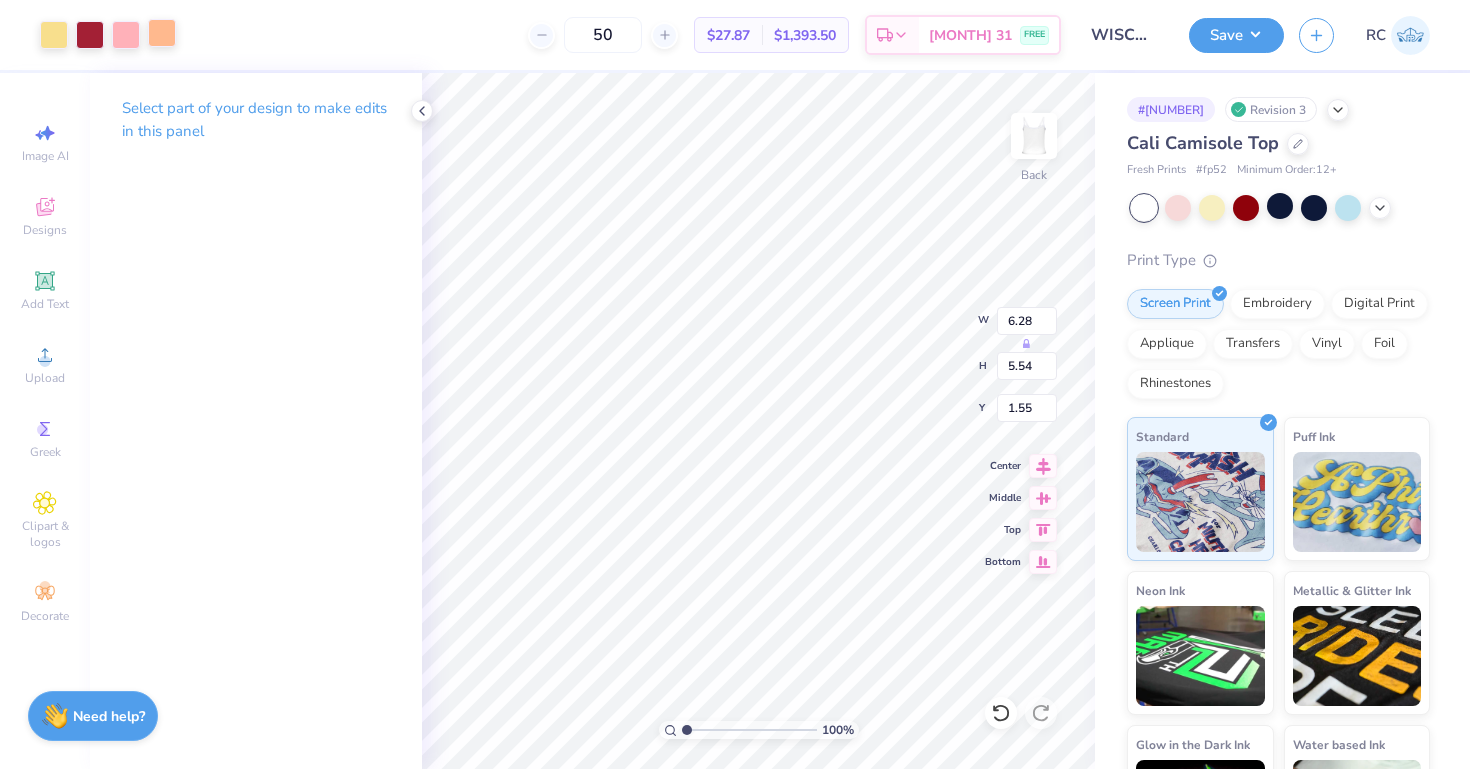 click at bounding box center [162, 33] 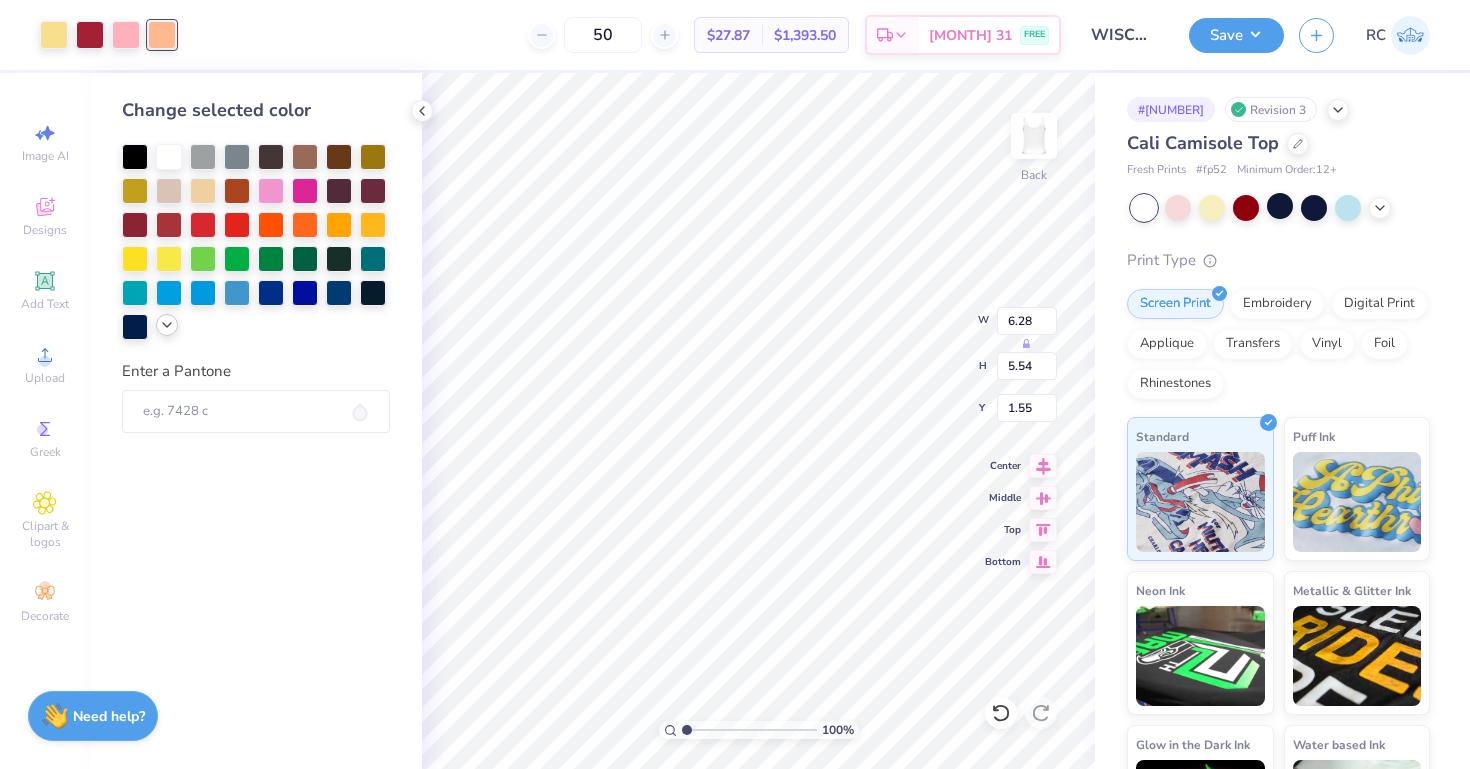 click at bounding box center [167, 325] 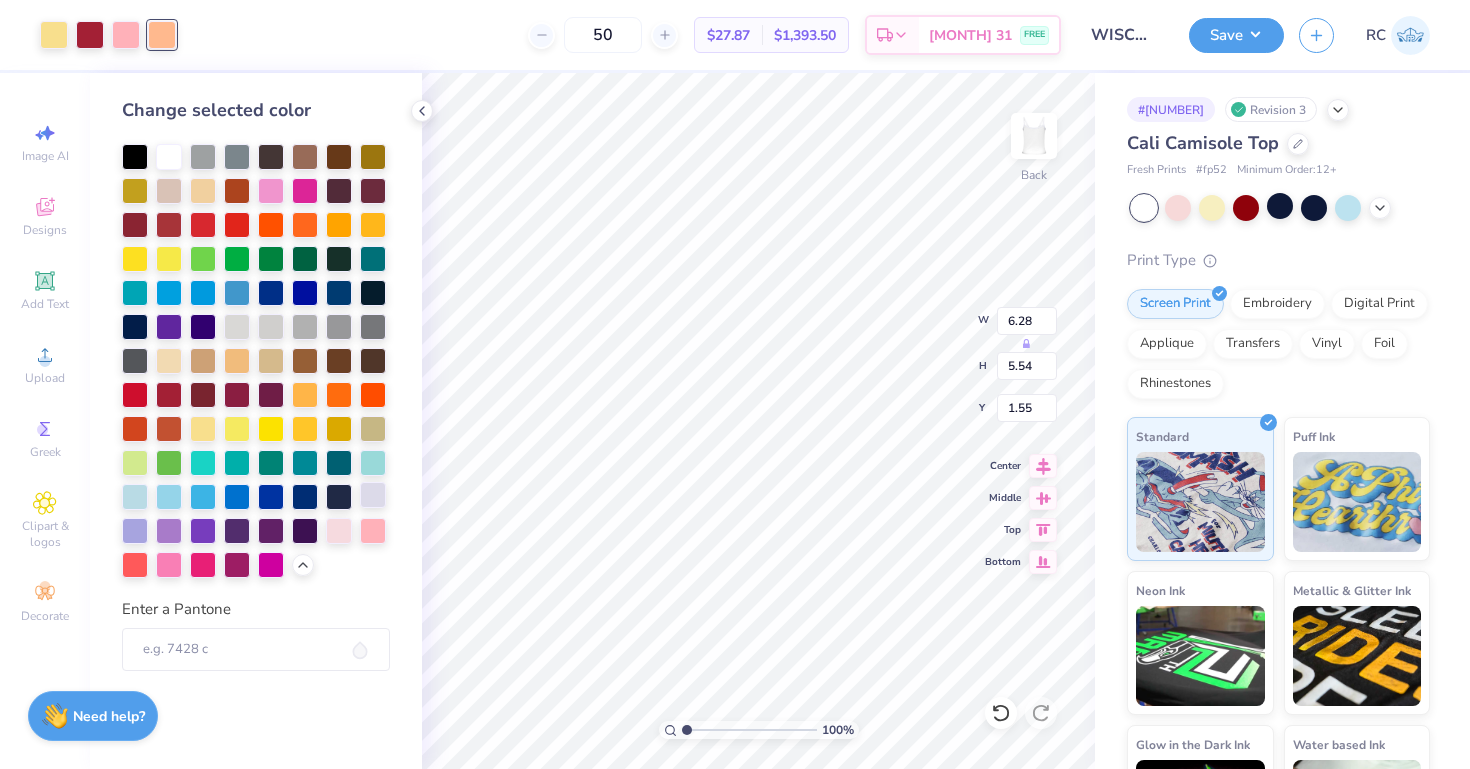 click at bounding box center (373, 495) 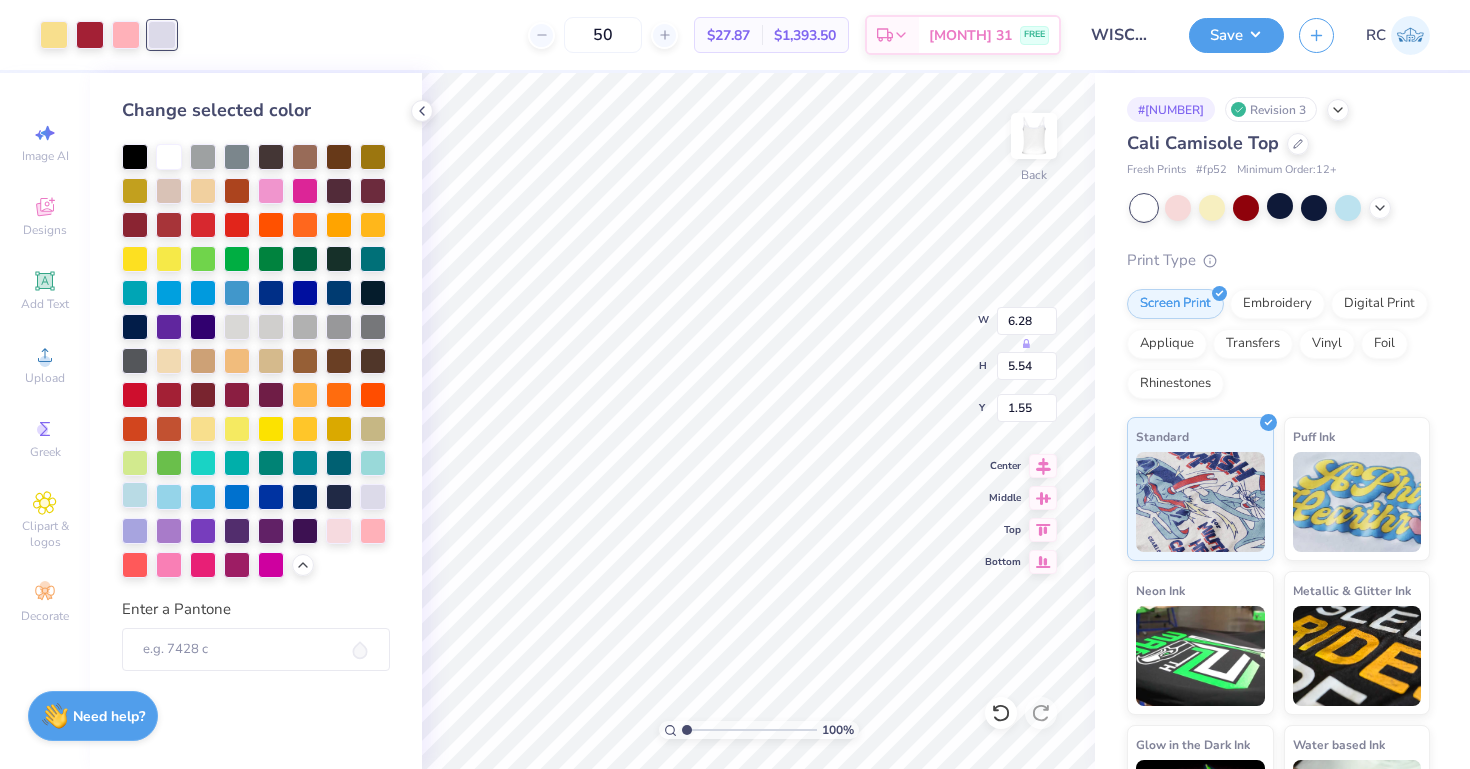 click at bounding box center (135, 495) 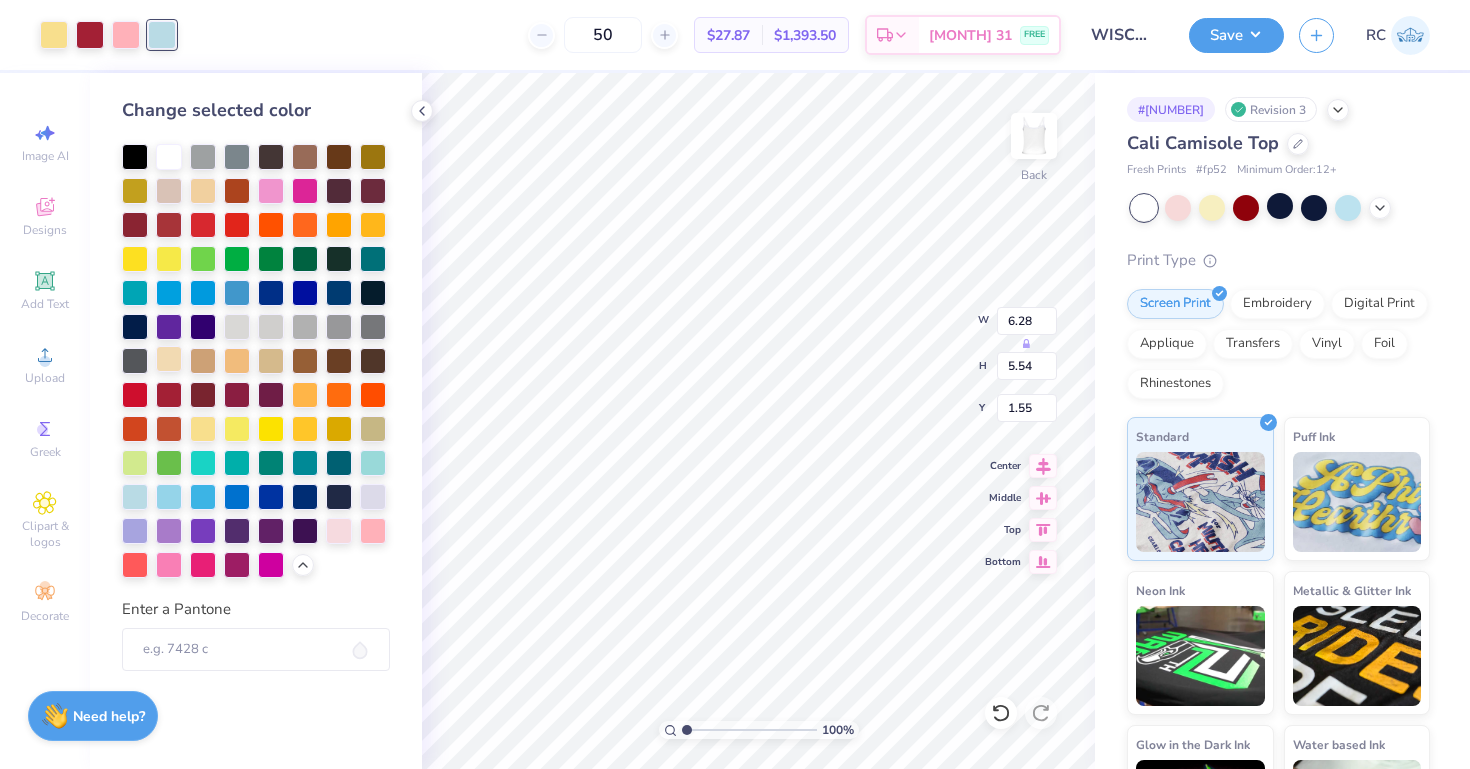 click at bounding box center [169, 359] 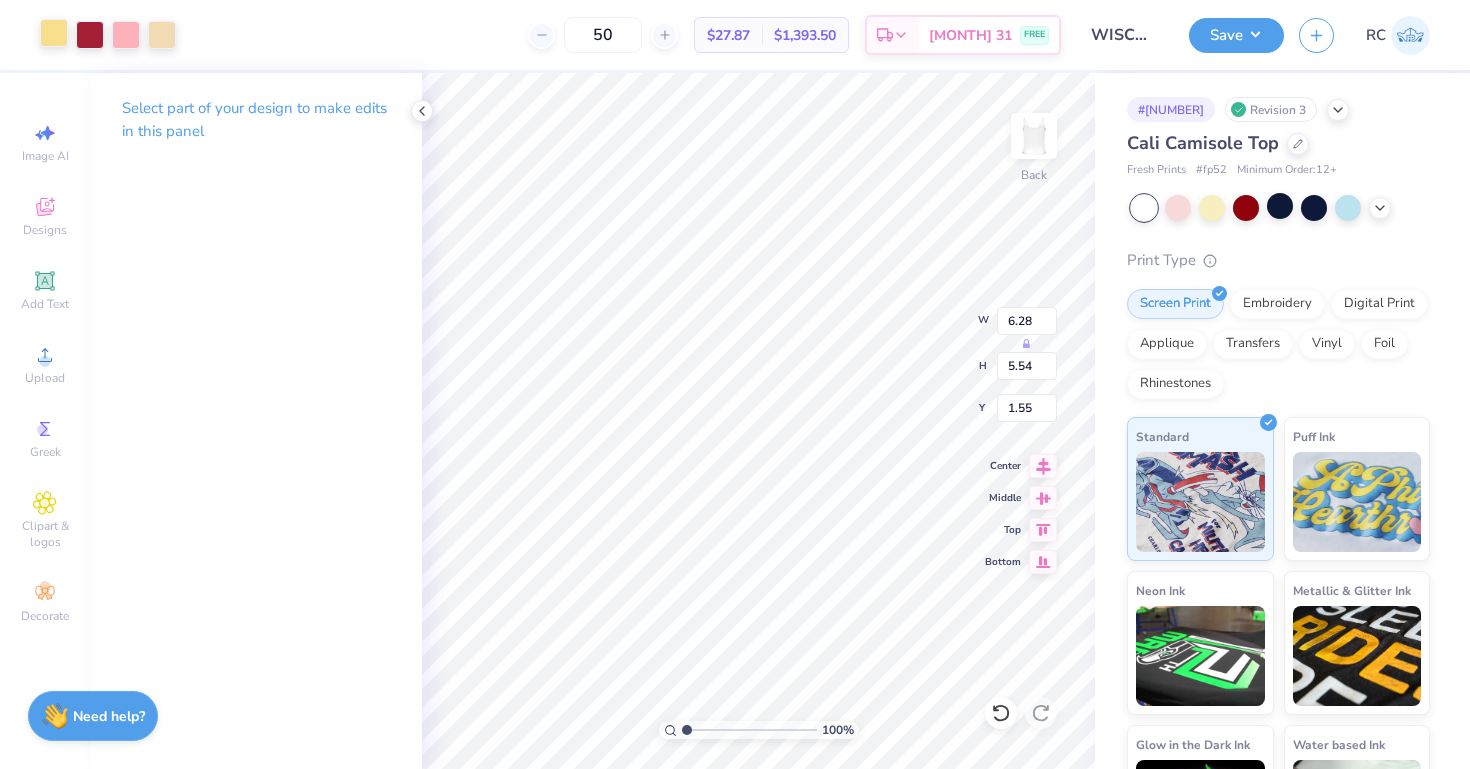 click at bounding box center [54, 33] 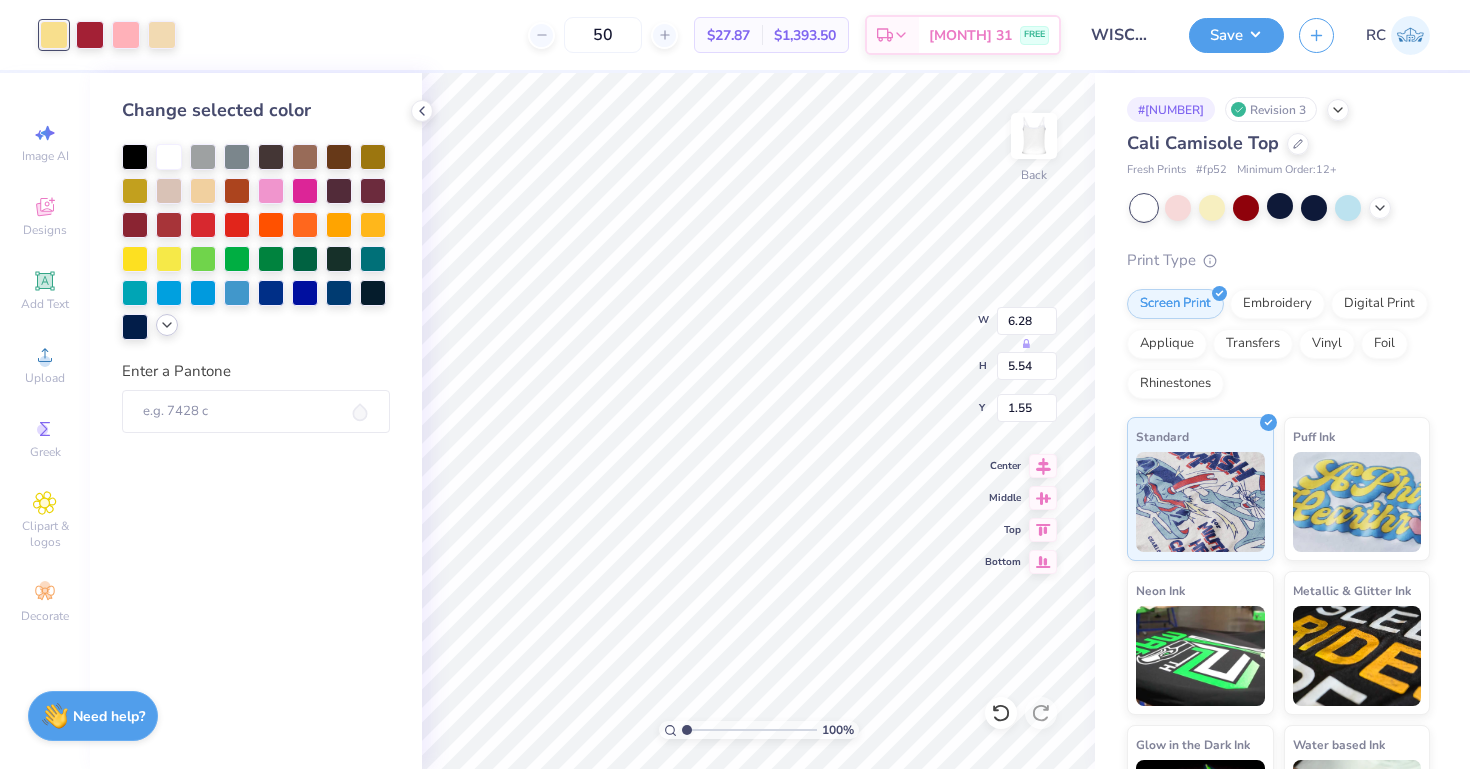 click at bounding box center [167, 325] 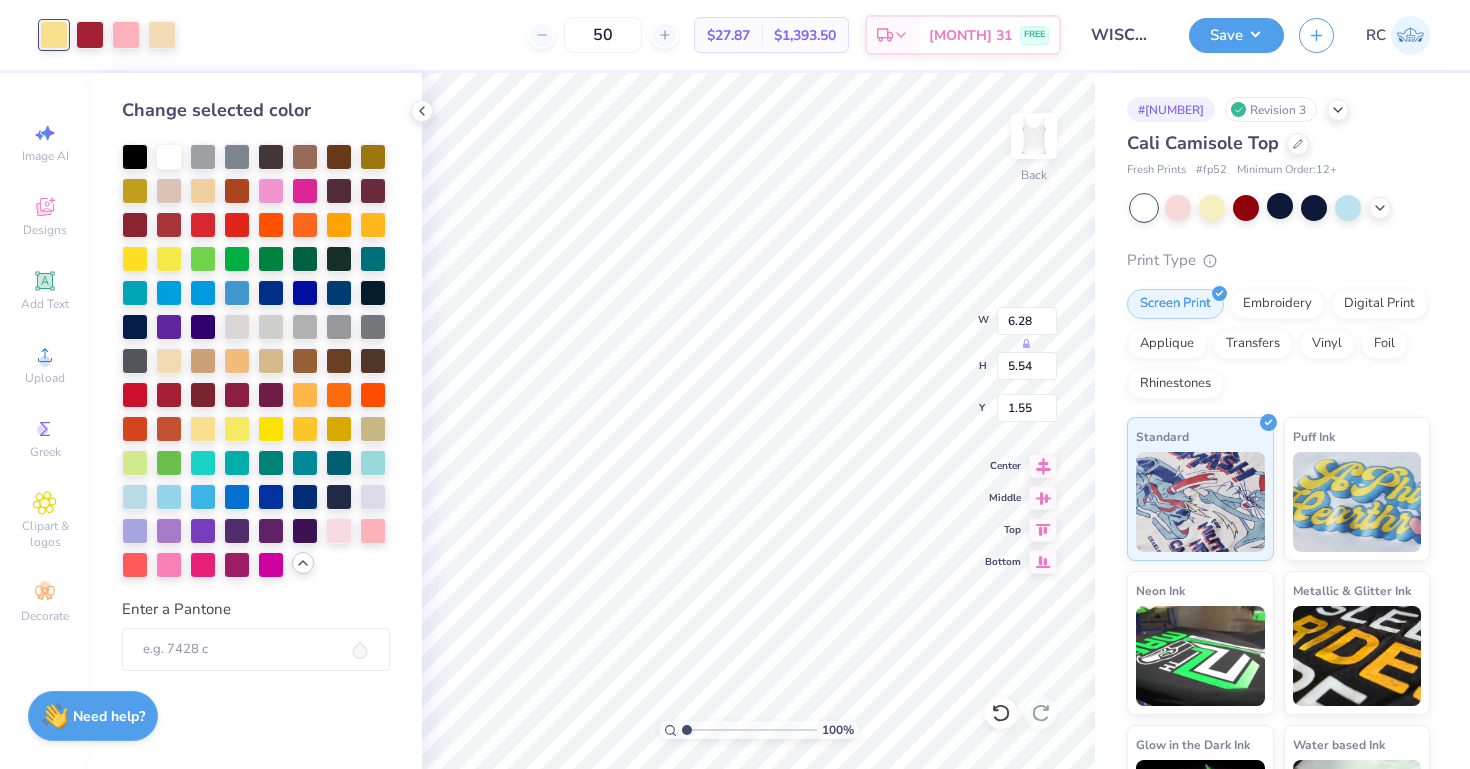 click at bounding box center [169, 327] 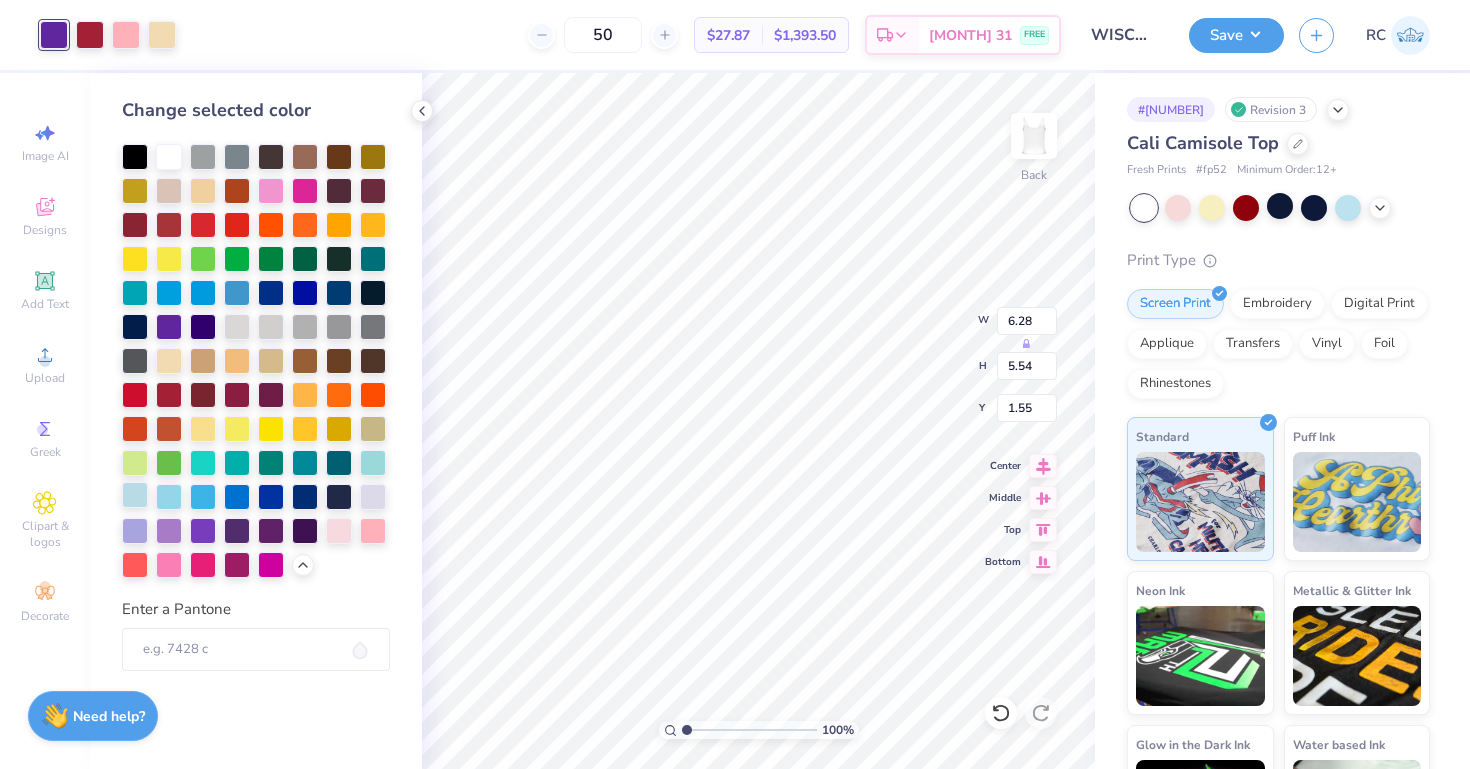click at bounding box center [135, 495] 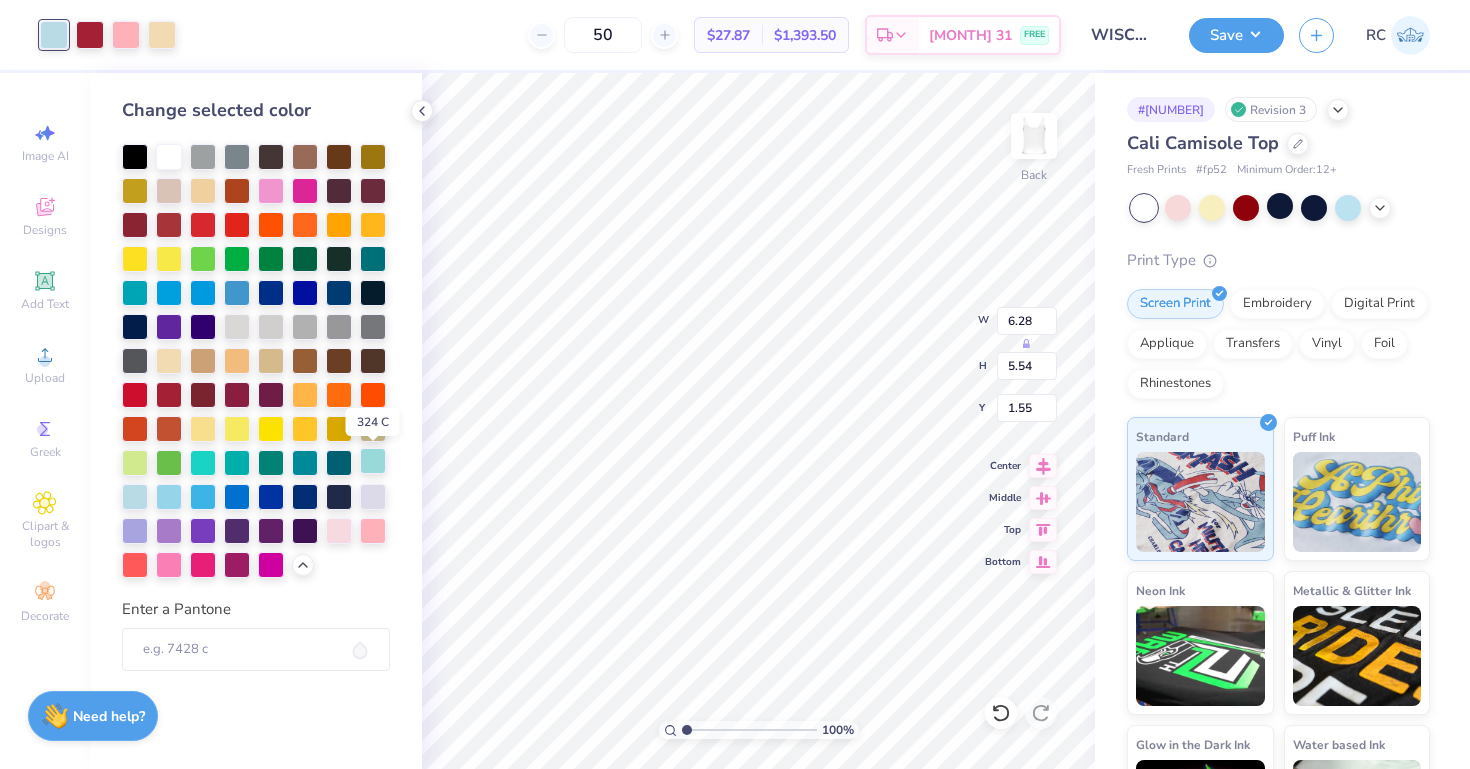 click at bounding box center [373, 461] 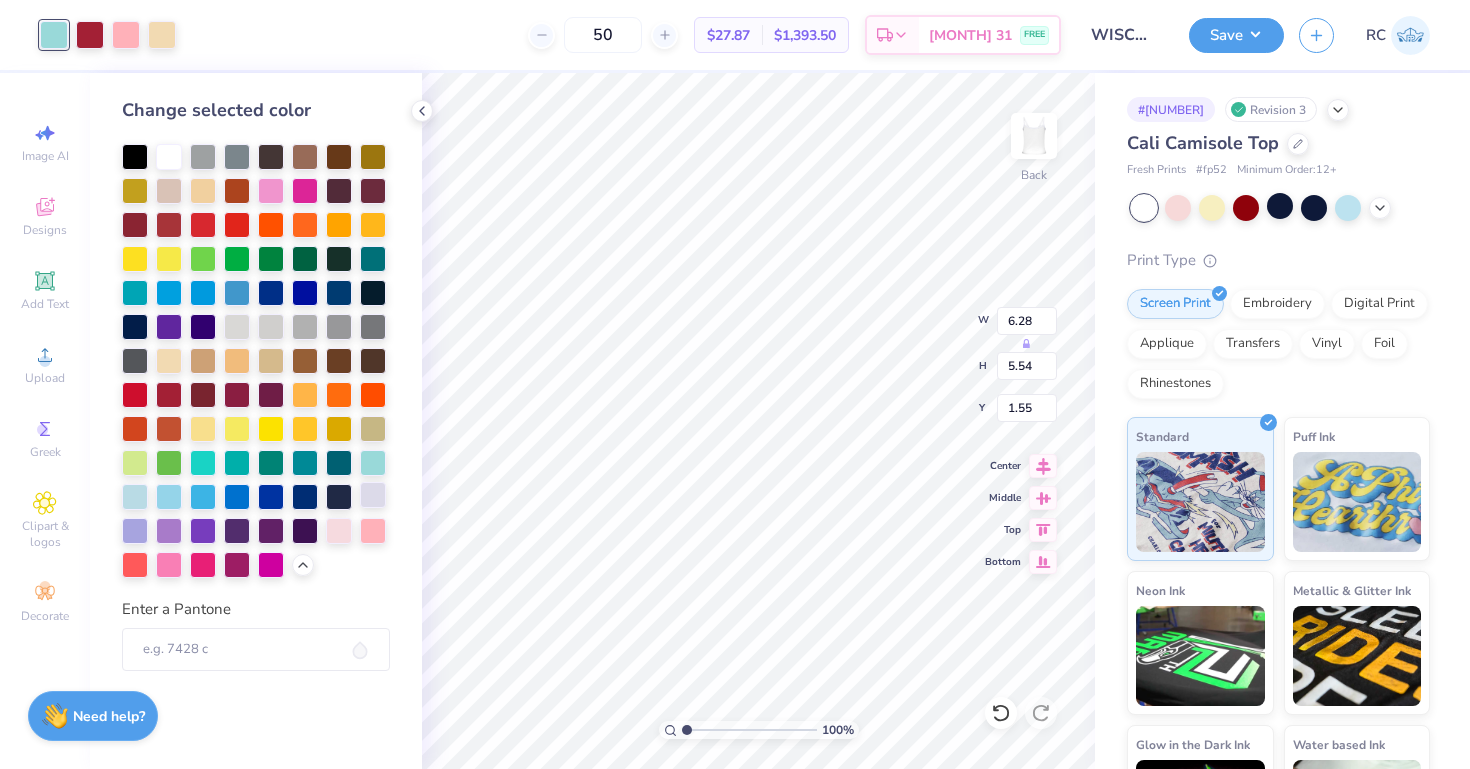 click at bounding box center [373, 495] 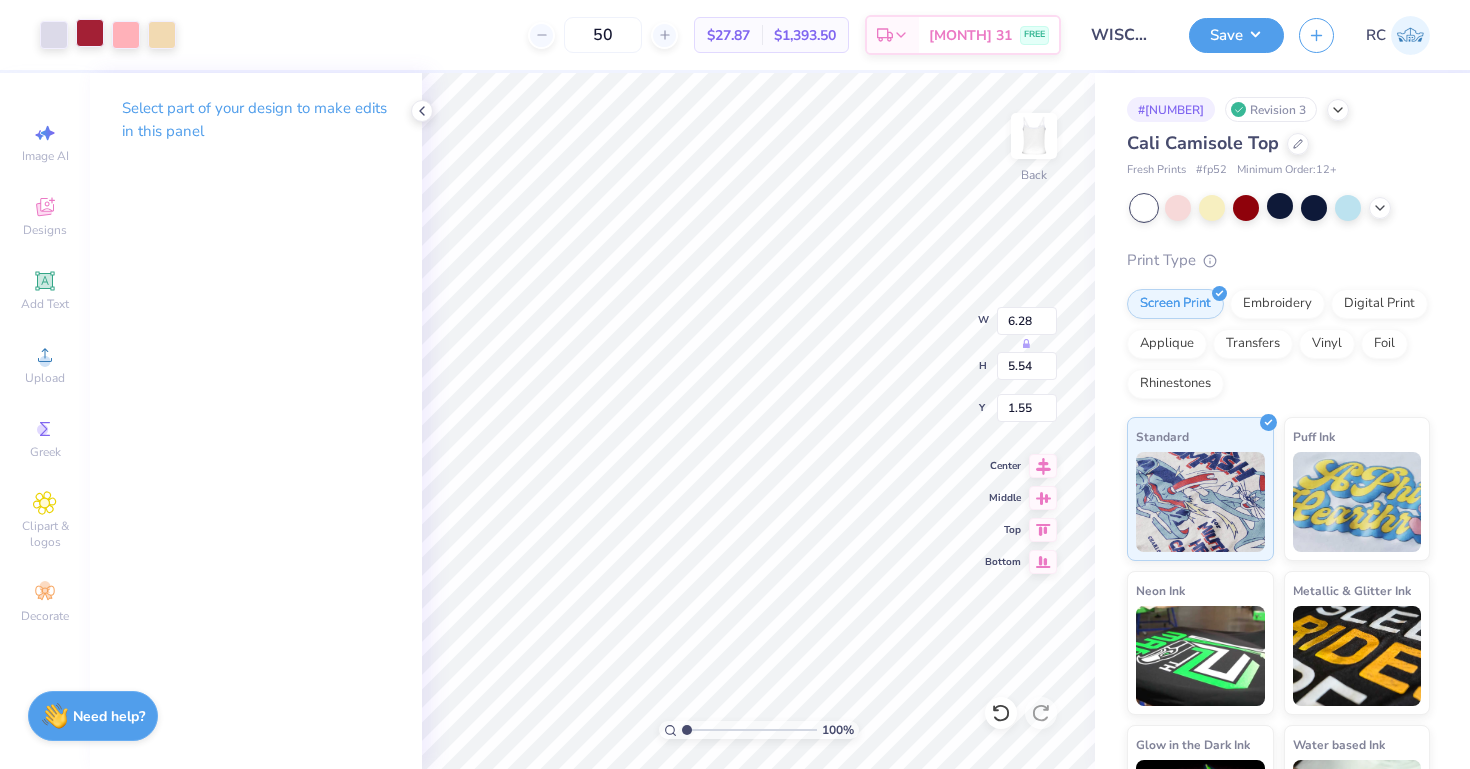 click at bounding box center [90, 33] 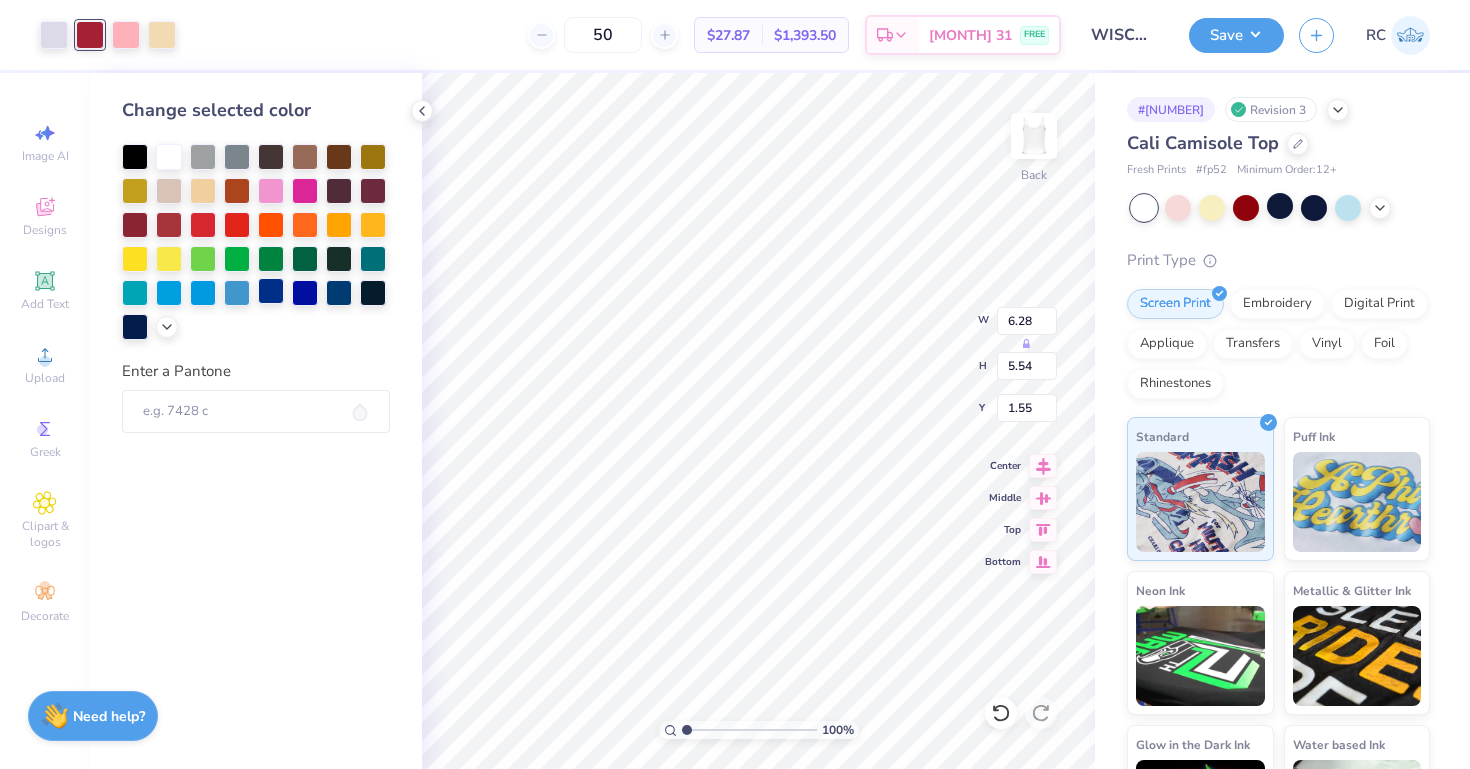 click at bounding box center [271, 291] 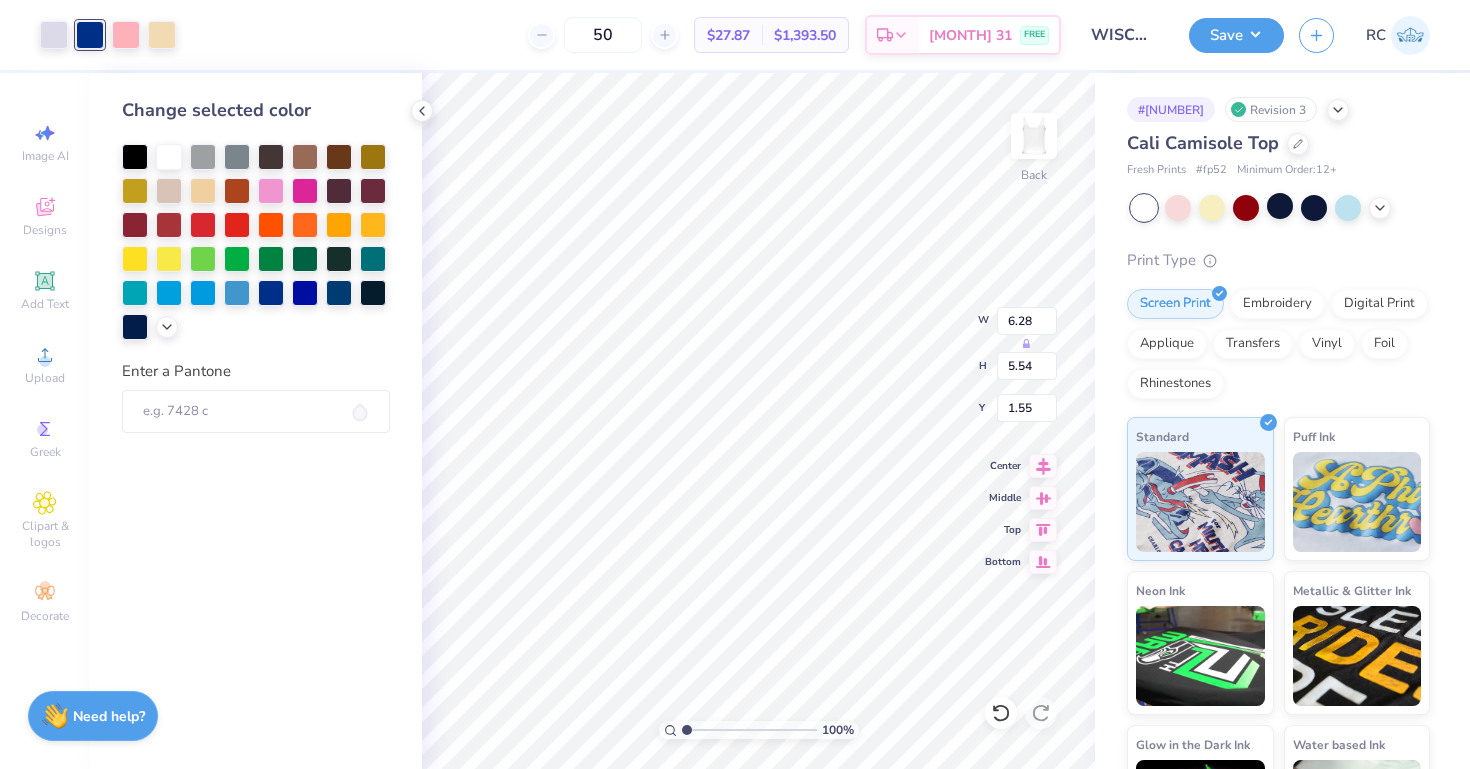 click at bounding box center [256, 242] 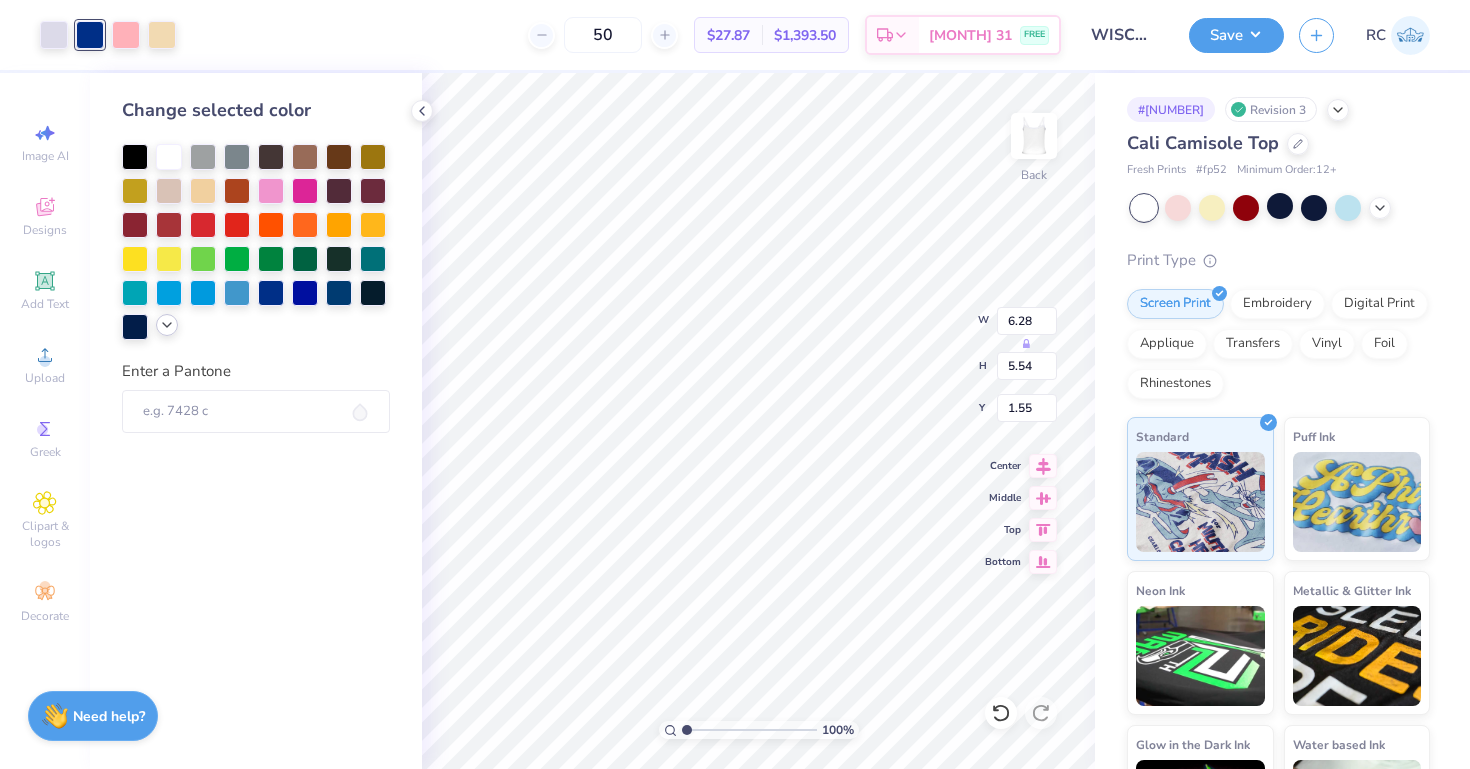 click at bounding box center [167, 325] 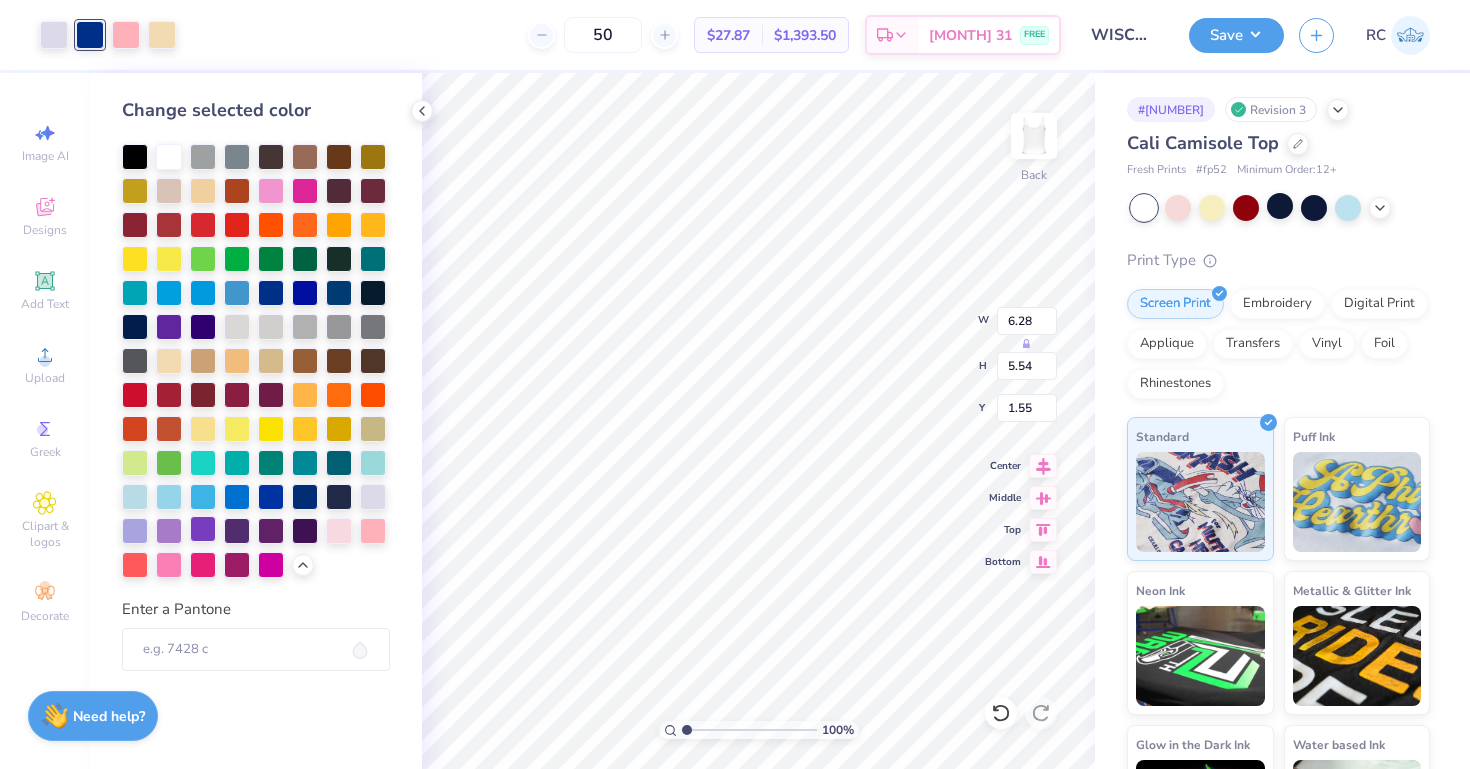 click at bounding box center [203, 529] 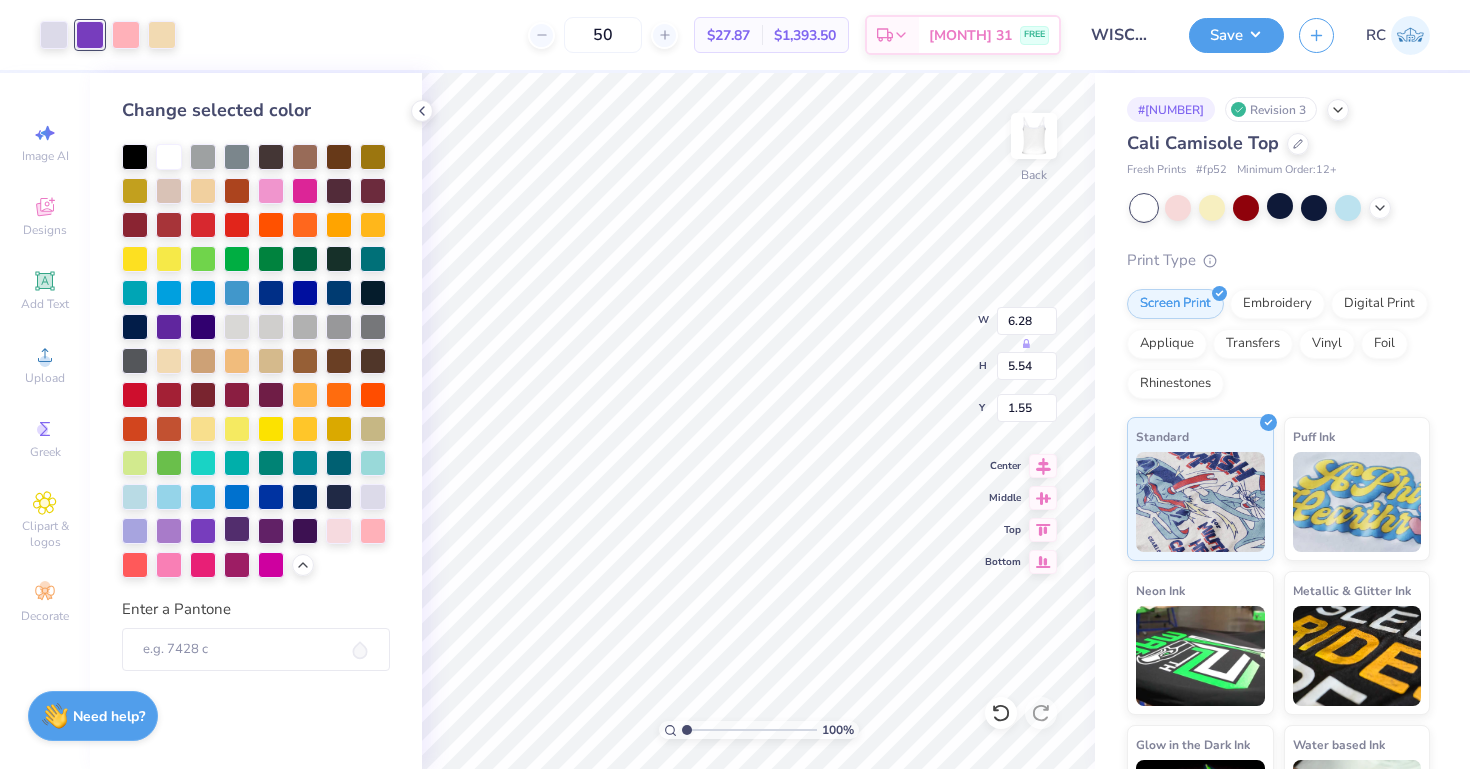 click at bounding box center (237, 529) 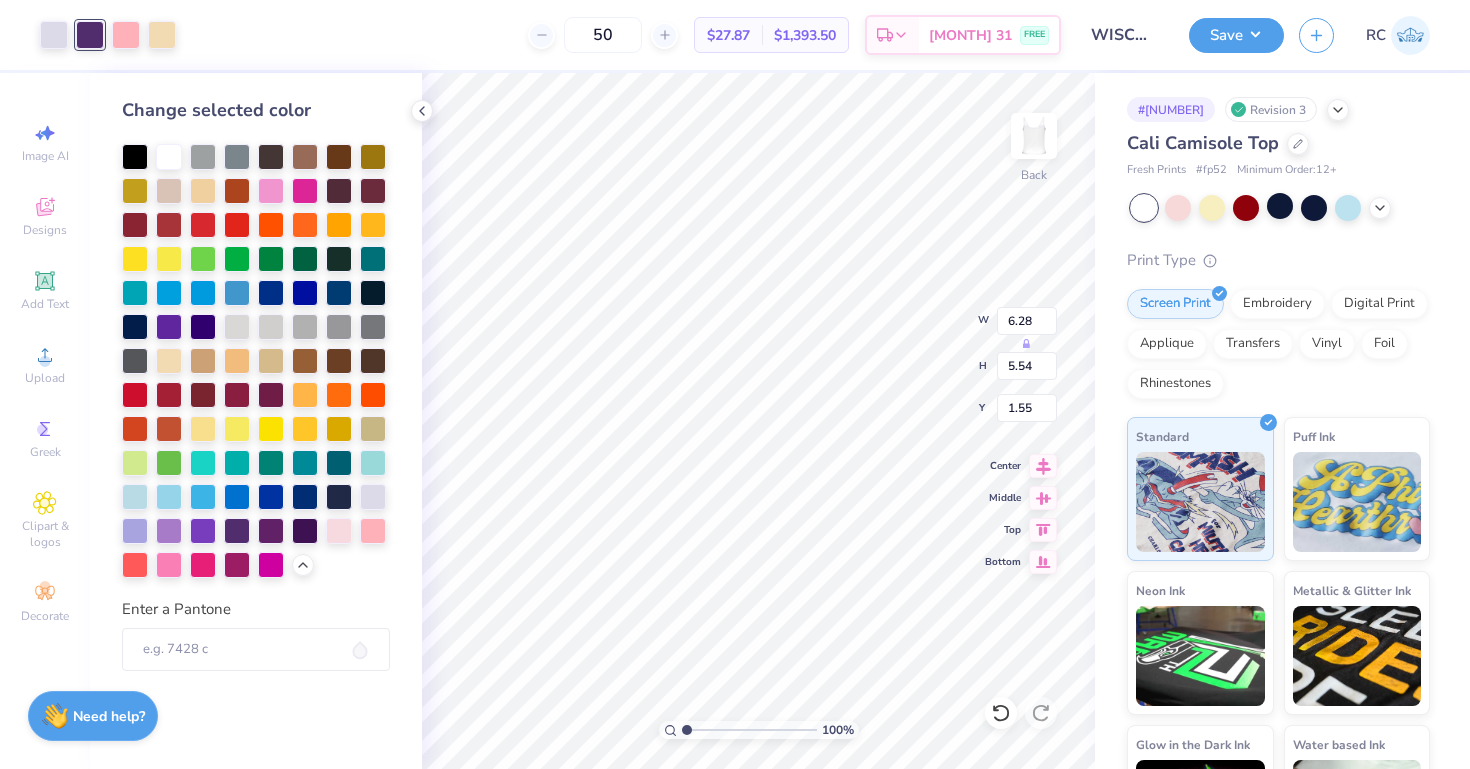 click at bounding box center [237, 497] 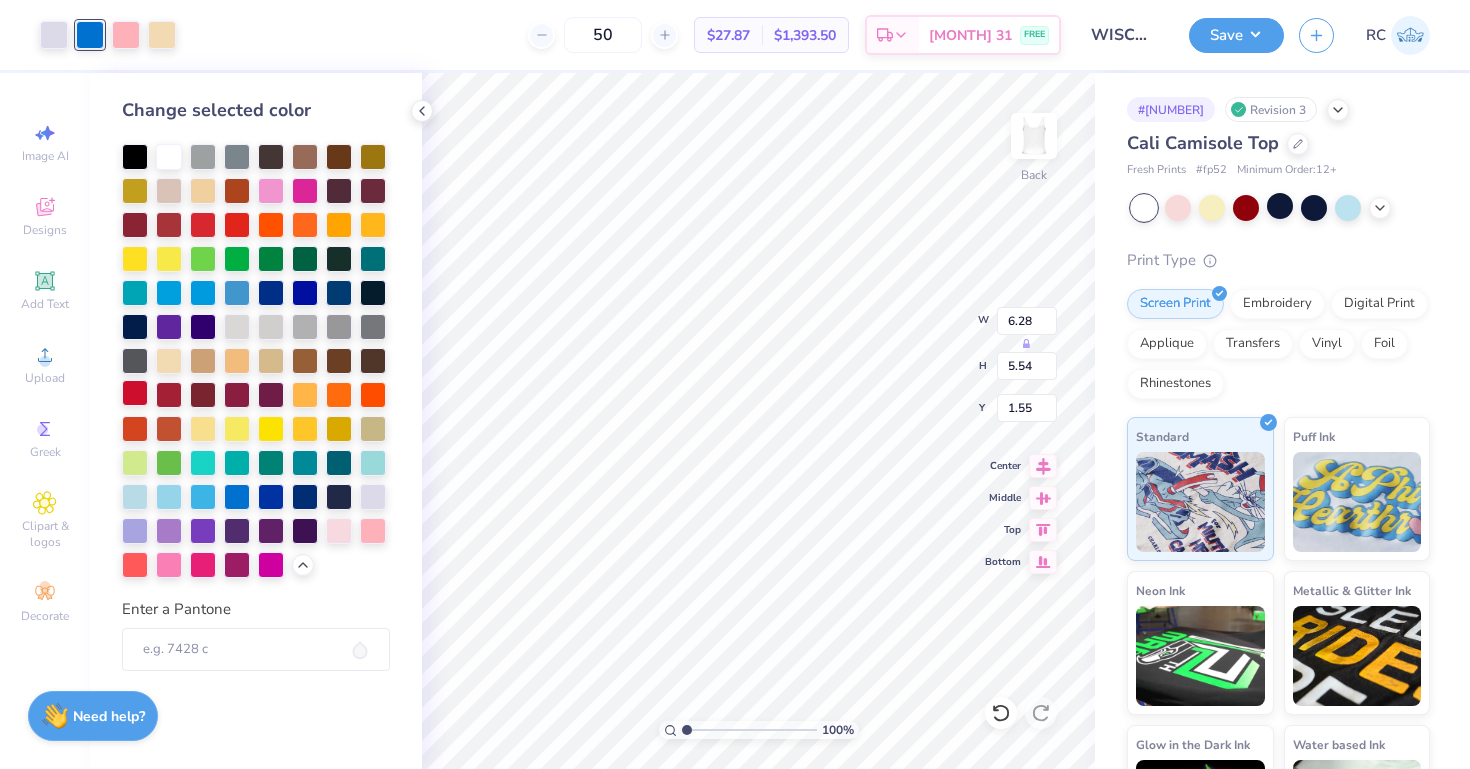 click at bounding box center (135, 393) 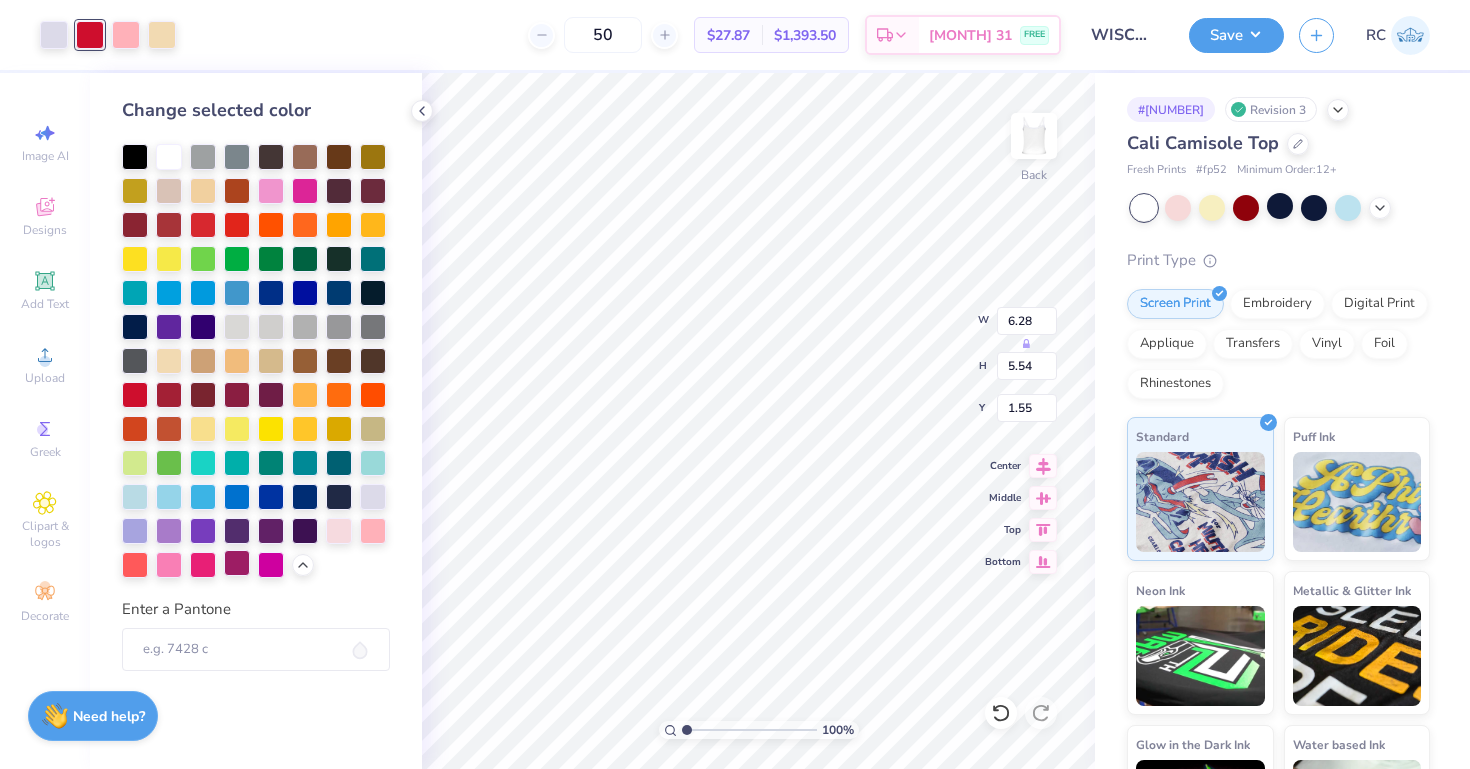 click at bounding box center (237, 563) 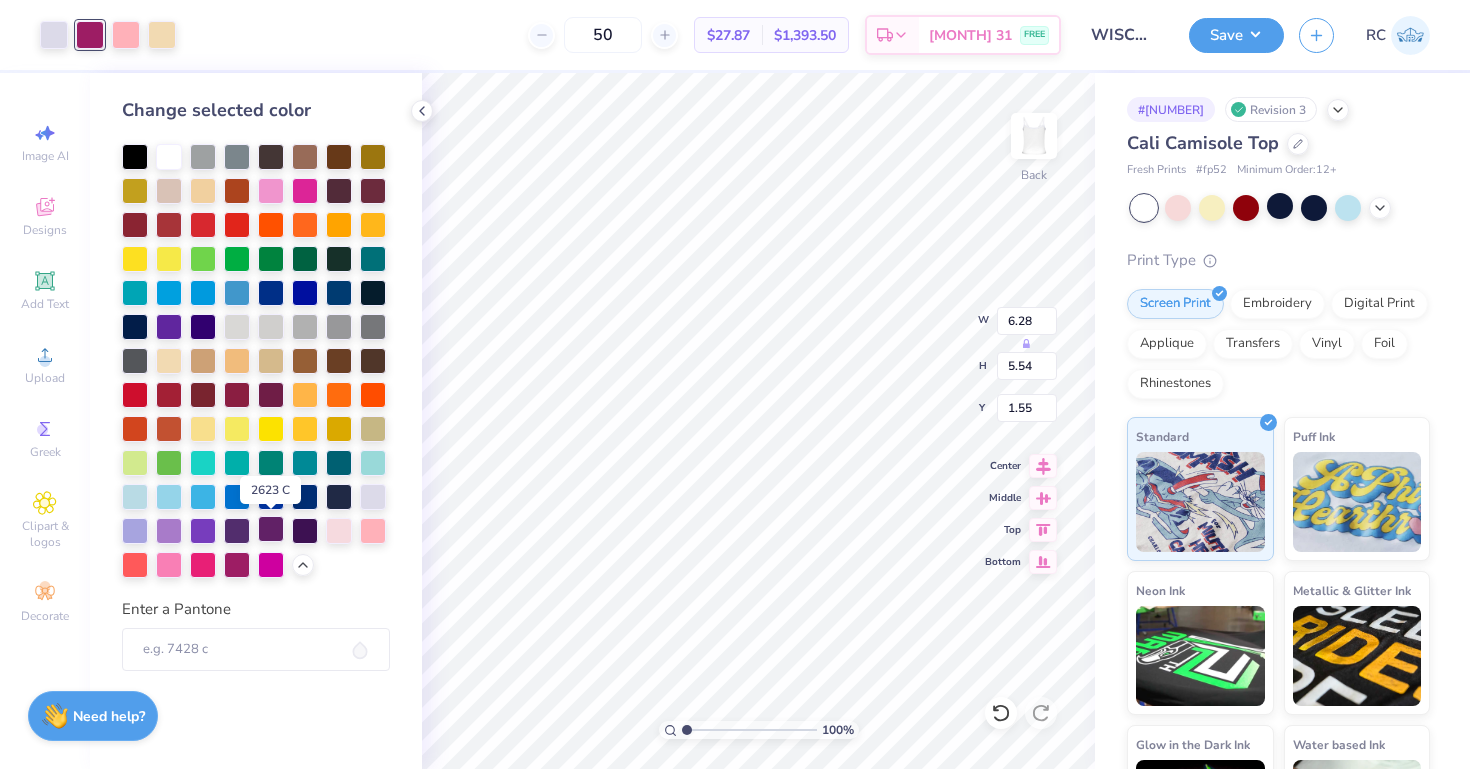 click at bounding box center (271, 529) 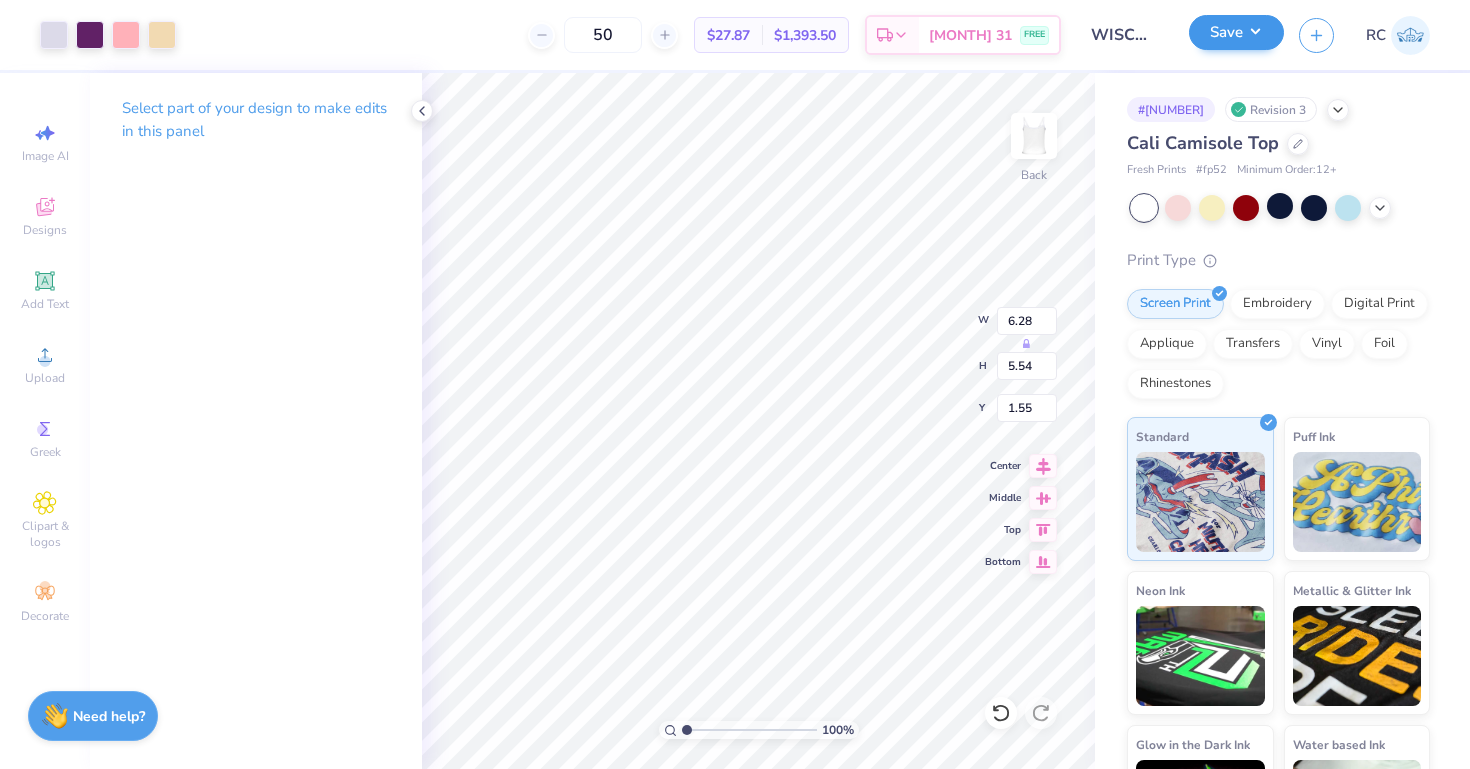 click on "Save" at bounding box center [1236, 35] 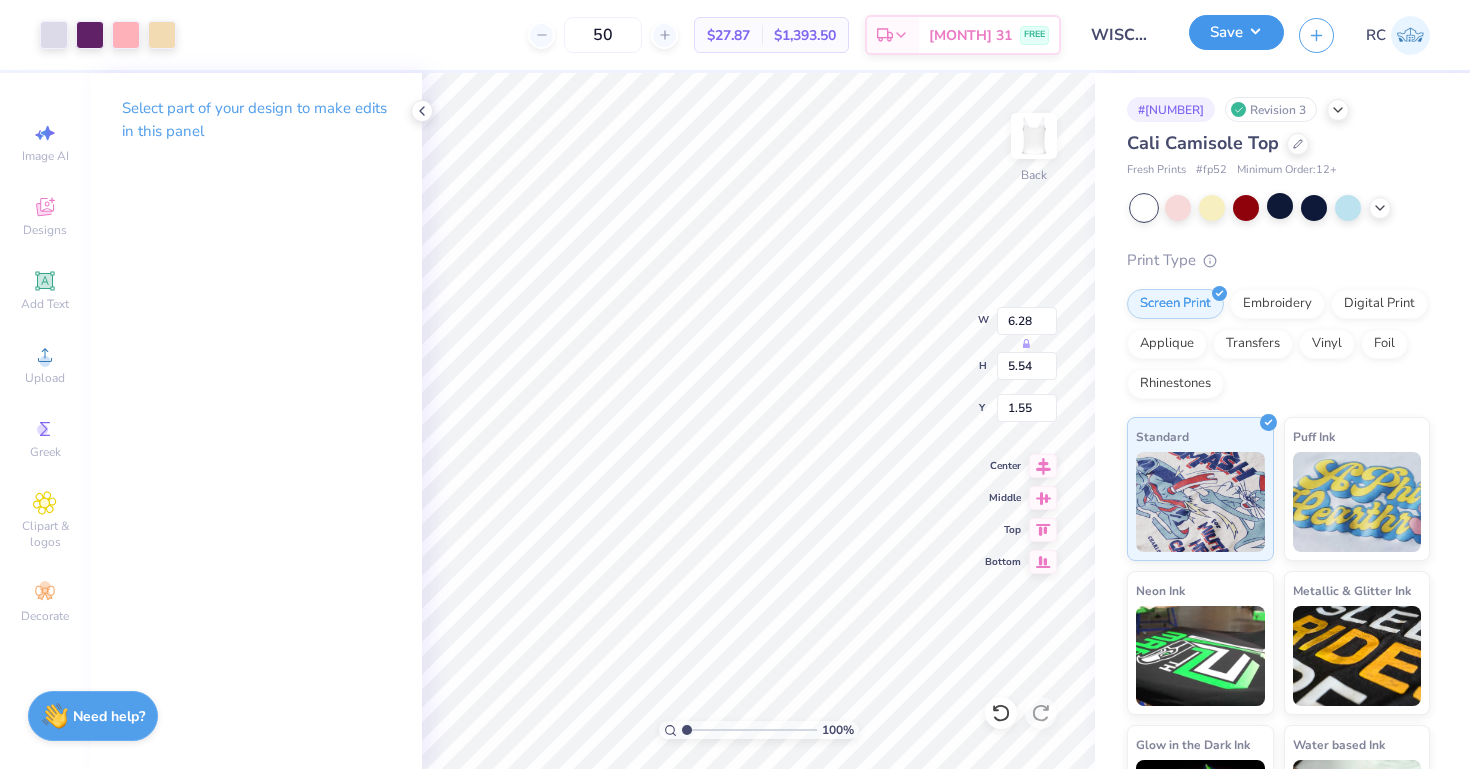click on "Save" at bounding box center (1236, 32) 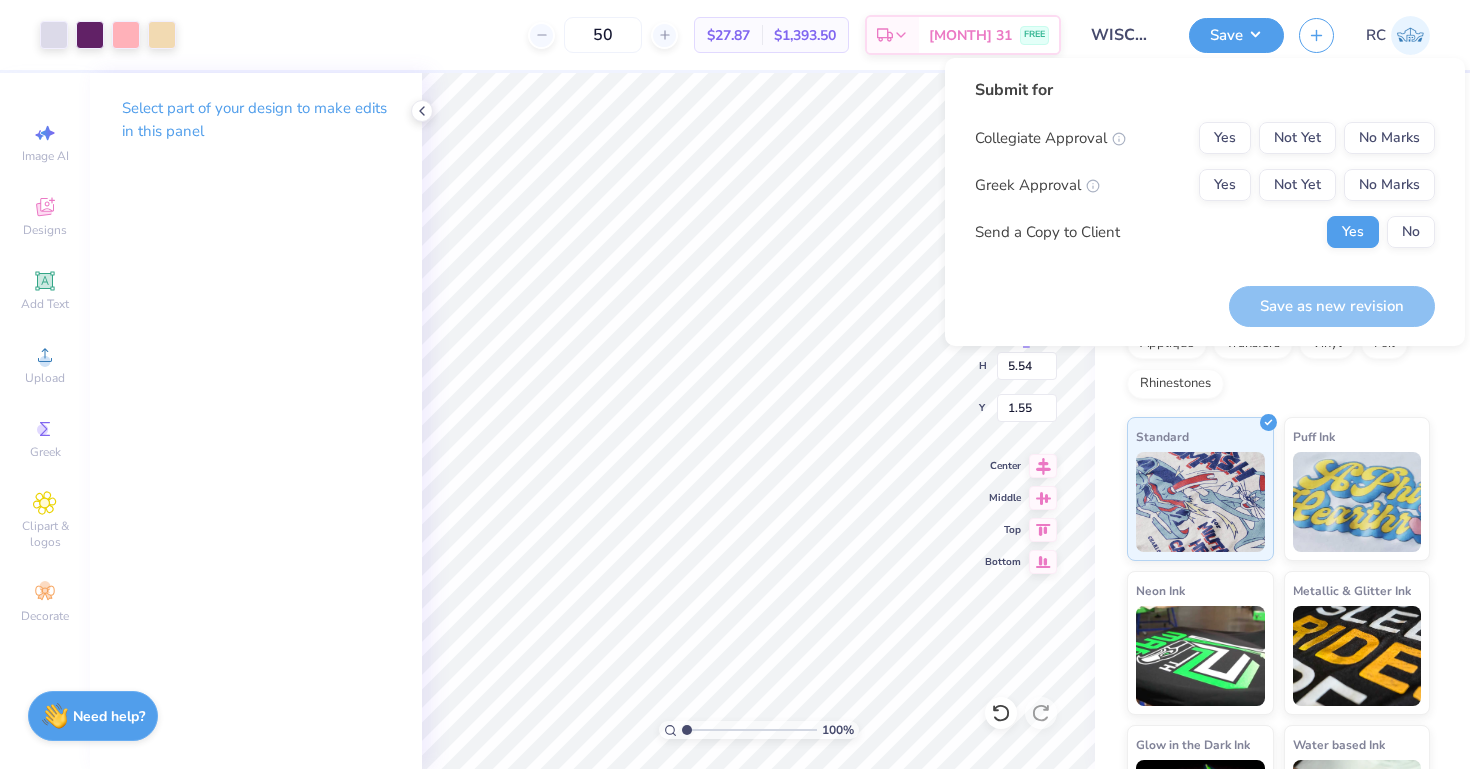 click on "Submit for Collegiate Approval Yes Not Yet No Marks Greek Approval Yes Not Yet No Marks Send a Copy to Client Yes No" at bounding box center (1205, 170) 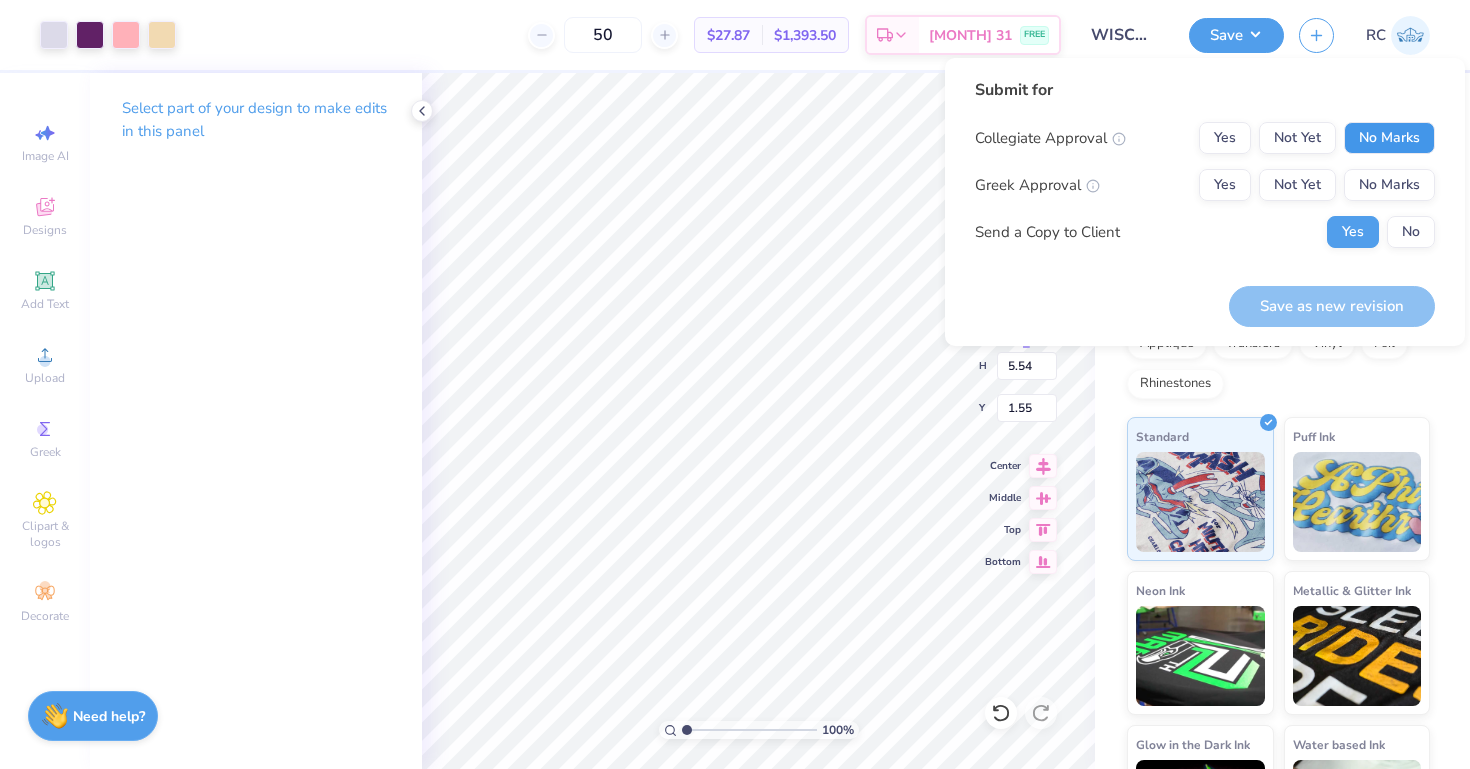 click on "No Marks" at bounding box center [1389, 138] 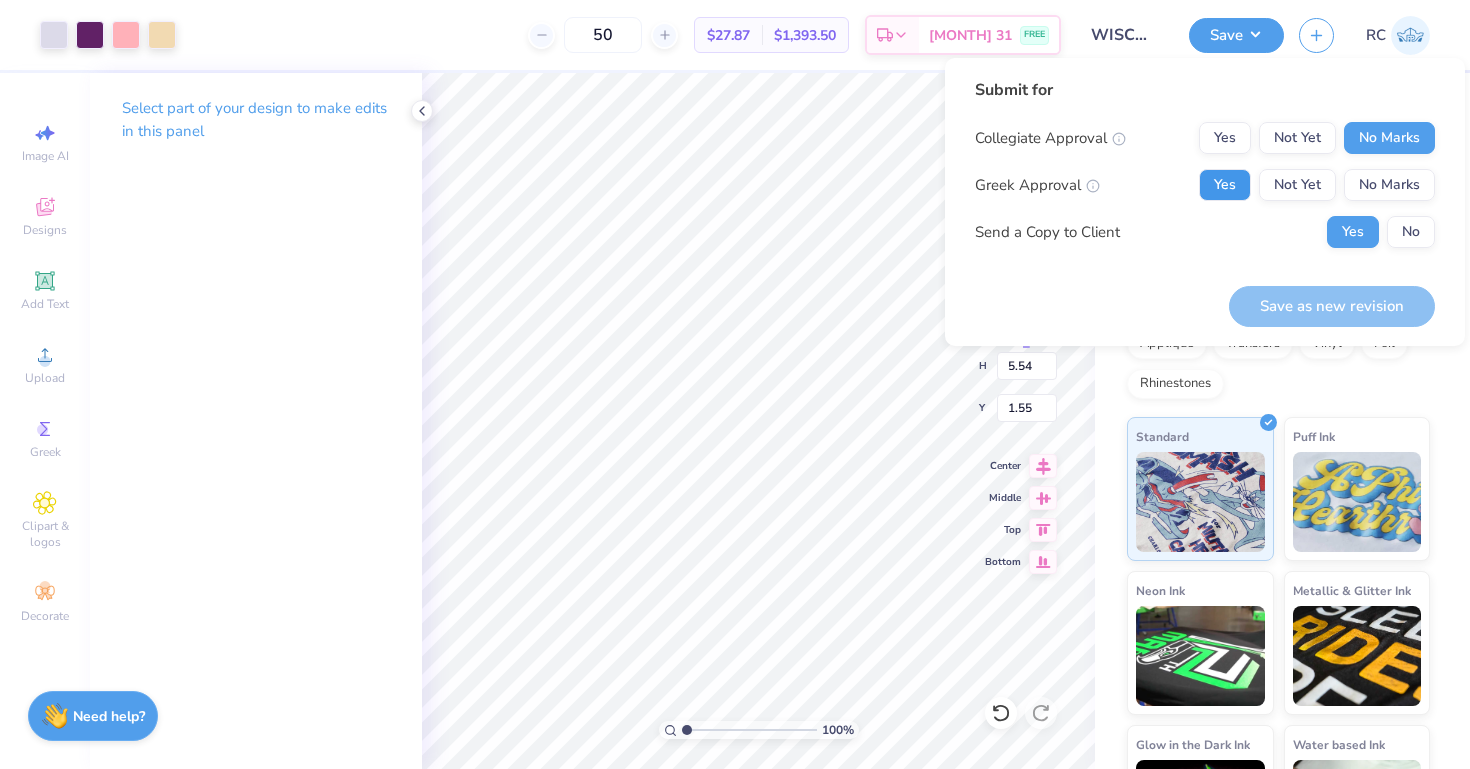 click on "Yes" at bounding box center [1225, 185] 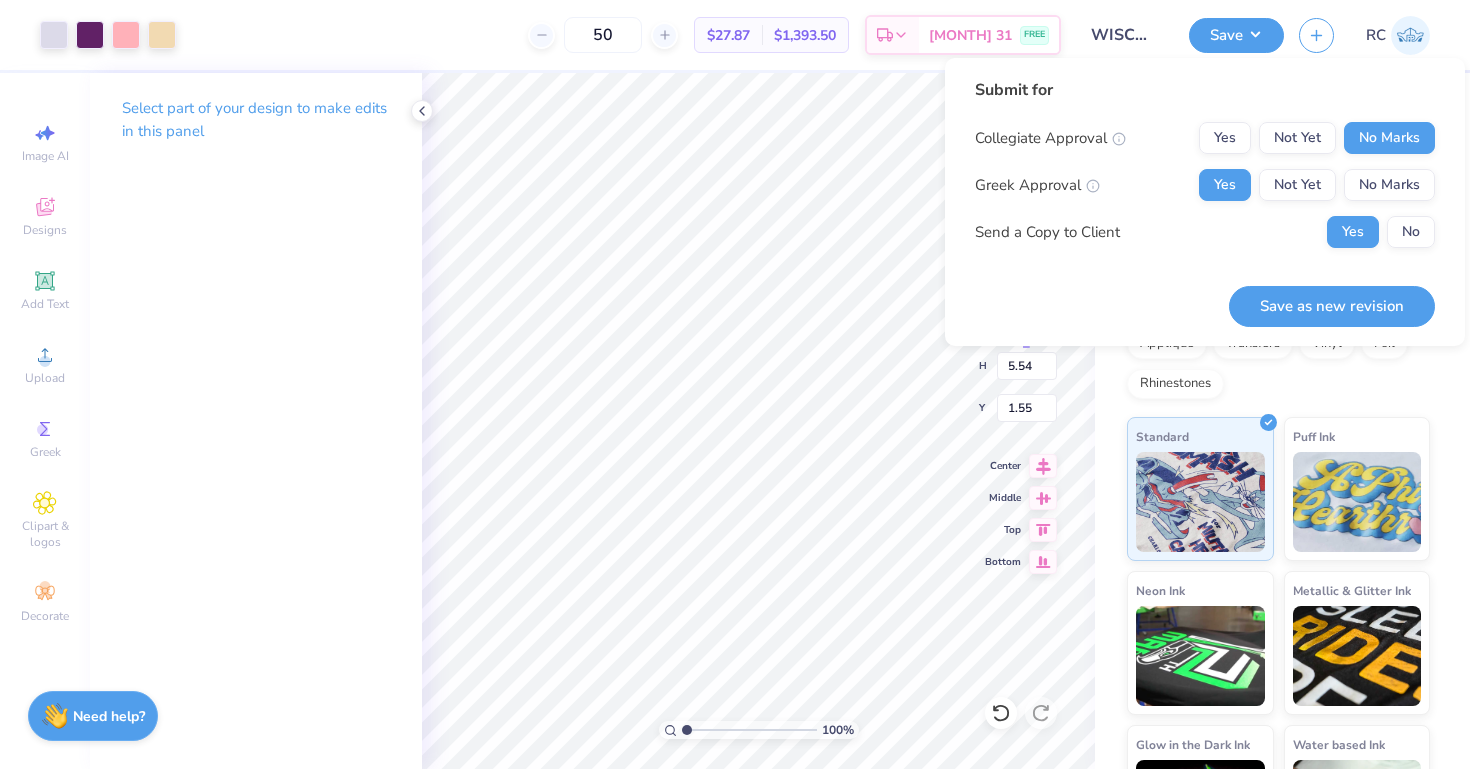 click on "Yes No" at bounding box center (1381, 232) 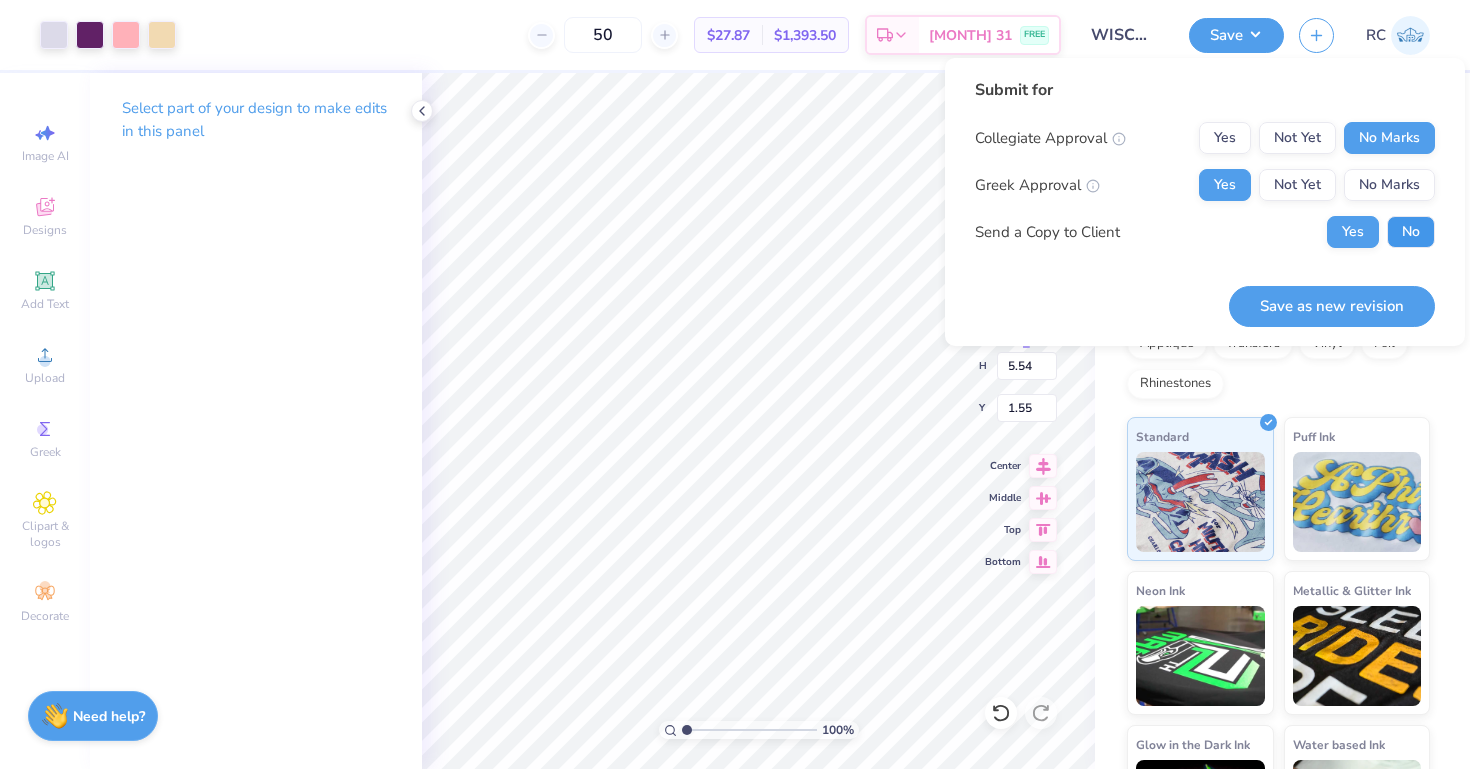 click on "No" at bounding box center [1411, 232] 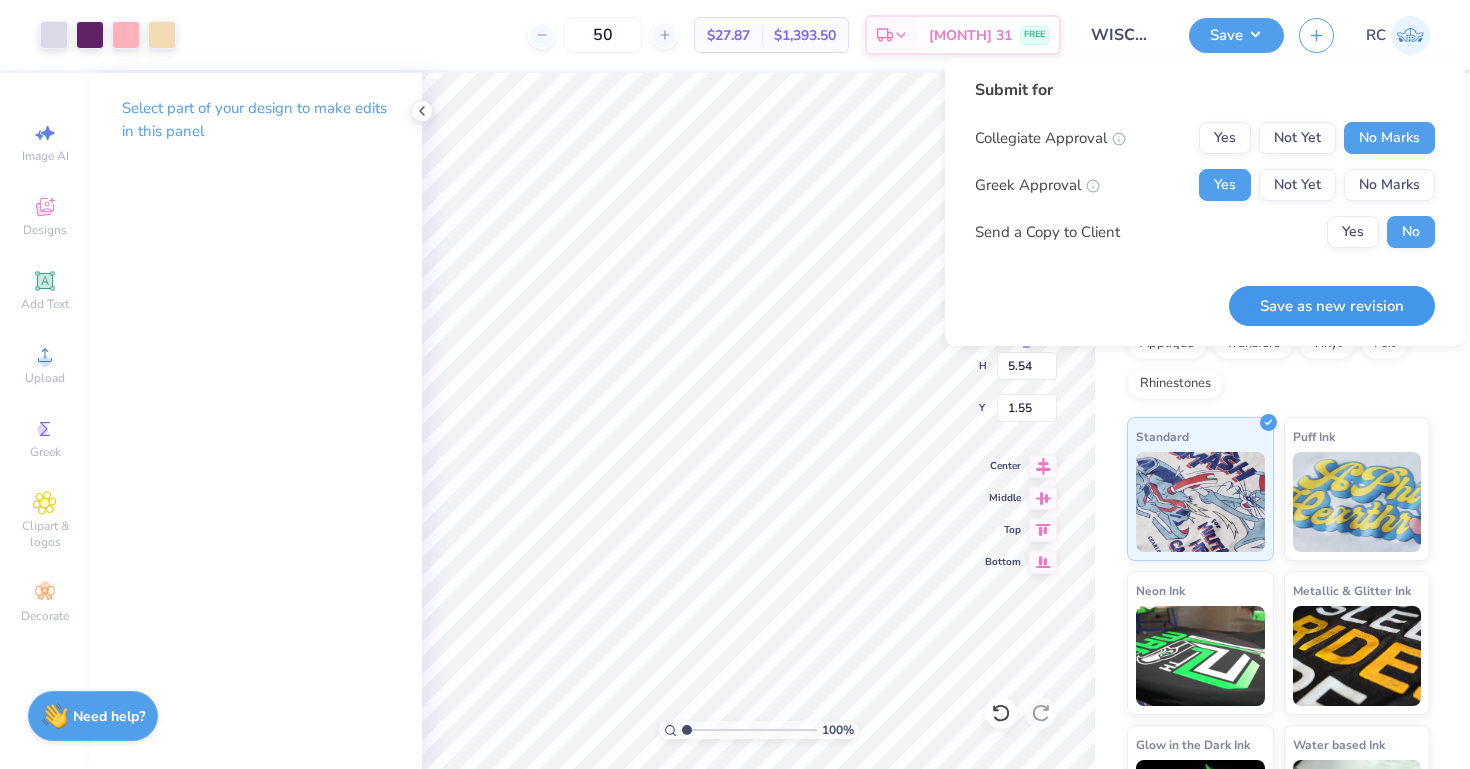 click on "Save as new revision" at bounding box center [1332, 306] 